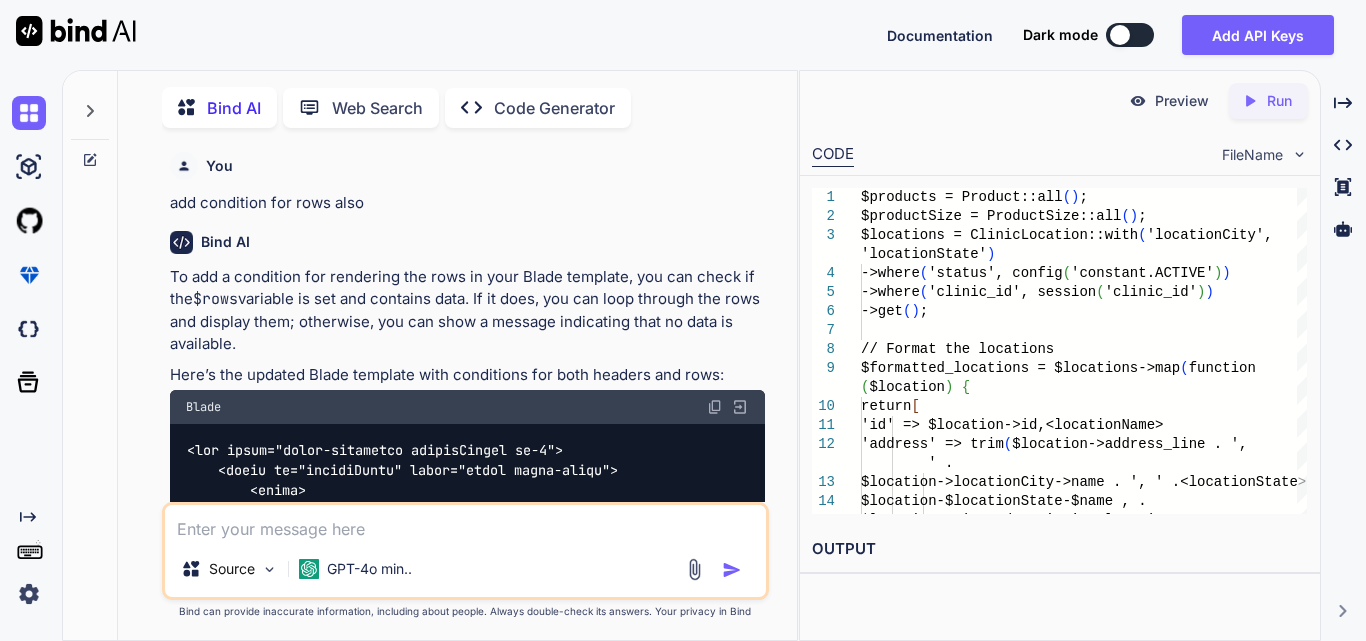 scroll, scrollTop: 0, scrollLeft: 0, axis: both 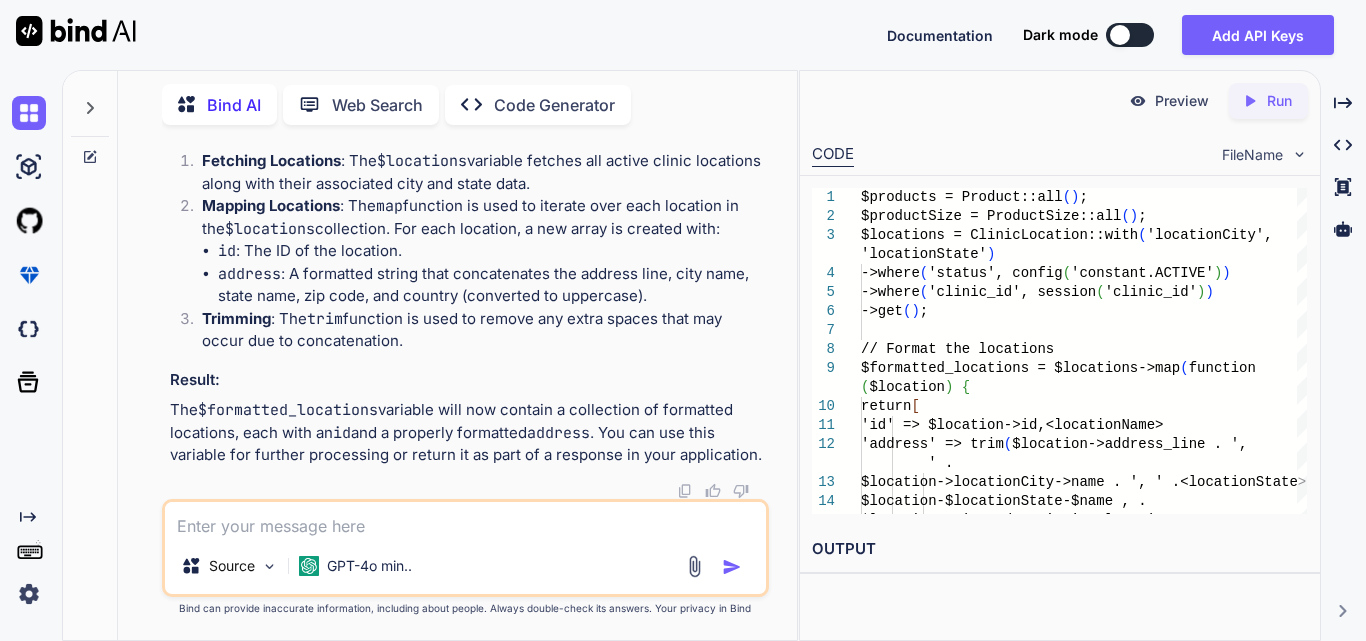 type on "<div class=\" mb-3\">
<h3 class=\"pageHeading\">Reporting Through Filter</h3>
</div>
<div class=\"row\">
@if (Auth::user()>hasRole('superadmin'))
<div class=\"col-md-6 col-lg-4  col-xl-3 mb-2\">
<select id=\"reportType\" class=\"form-control\" name=\"reportType\">
<option value=\"" disabled>Select Report Type</option>
<option value=\"units_used\" selected>Units used by clinic</option>
<option value=\"consignment\">Units on consignment at clinic</option>
<option value=\"utilization_ratio\">Utilization Ratio</option>
<option value=\"patient_by_week\">Units used by patient by week</option>
</select>
</div>
<div class=\"col-md-6 col-lg-4  col-xl-3 mb-2\">
<select id=\"clinic\" class=\"form-control\" name=\"clinic\">
<option value=\"">Select Clinic</option>
@foreach ($clinics as $clinic)" 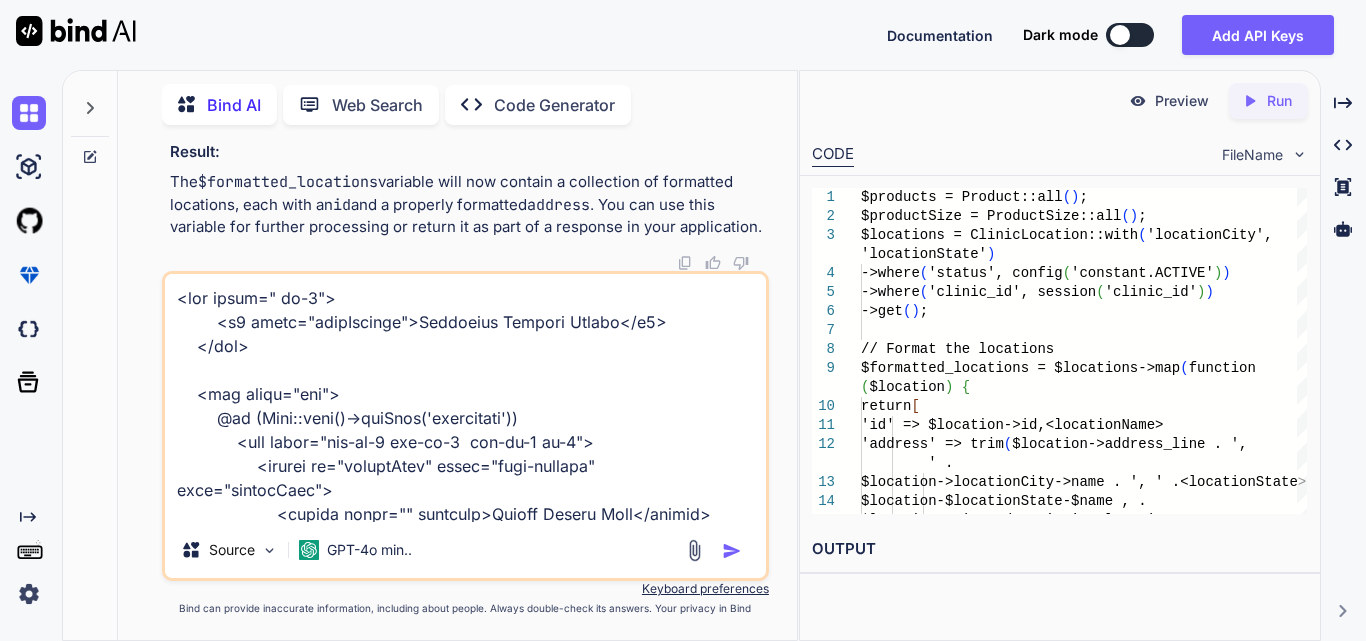 scroll, scrollTop: 2546, scrollLeft: 0, axis: vertical 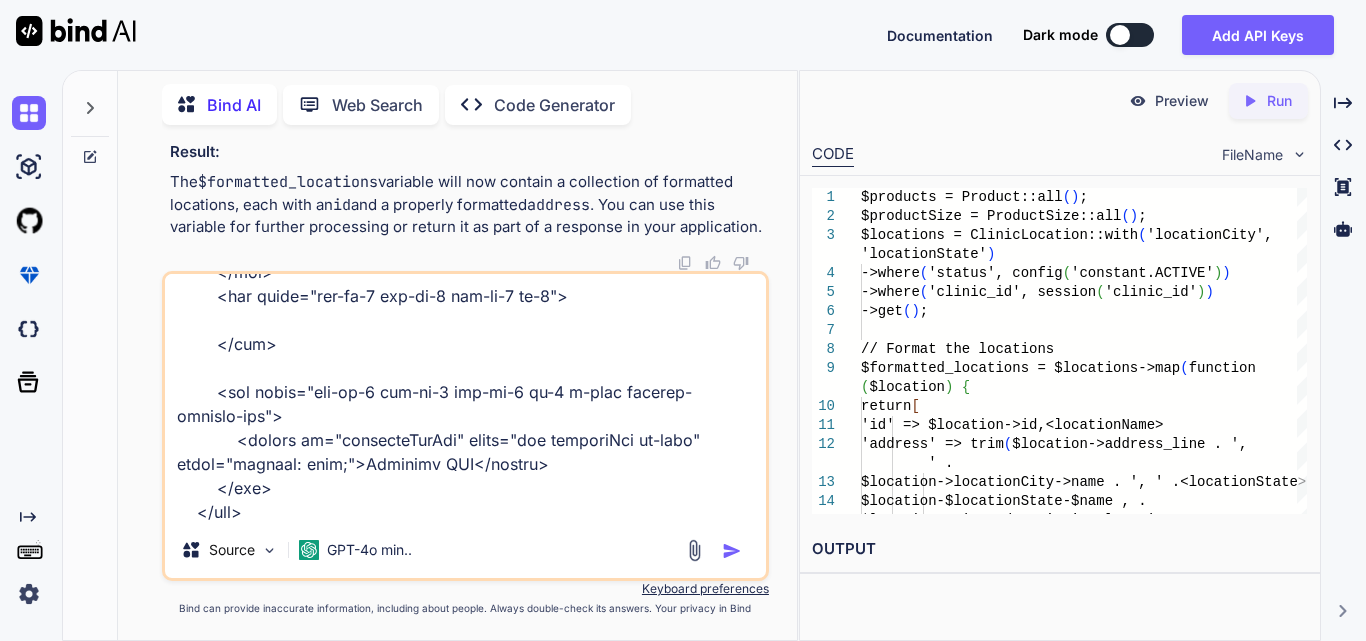type on "<div class=\" mb-3\">
<h3 class=\"pageHeading\">Reporting Through Filter</h3>
</div>
<div class=\"row\">
@if (Auth::user()>hasRole('superadmin'))
<div class=\"col-md-6 col-lg-4  col-xl-3 mb-2\">
<select id=\"reportType\" class=\"form-control\" name=\"reportType\">
<option value=\"" disabled>Select Report Type</option>
<option value=\"units_used\" selected>Units used by clinic</option>
<option value=\"consignment\">Units on consignment at clinic</option>
<option value=\"utilization_ratio\">Utilization Ratio</option>
<option value=\"patient_by_week\">Units used by patient by week</option>
</select>
</div>
<div class=\"col-md-6 col-lg-4  col-xl-3 mb-2\">
<select id=\"clinic\" class=\"form-control\" name=\"clinic\">
<option value=\"">Select Clinic</option>
@foreach ($clinics as $clinic)" 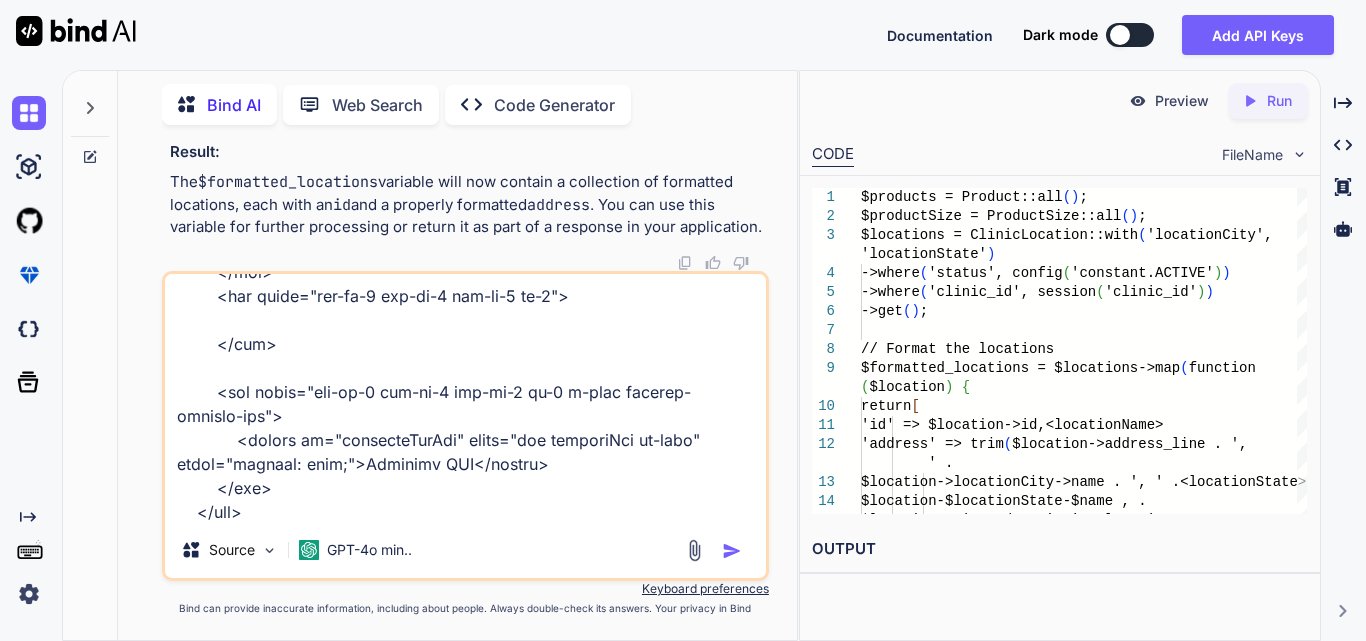 type on "<div class=\" mb-3\">
<h3 class=\"pageHeading\">Reporting Through Filter</h3>
</div>
<div class=\"row\">
@if (Auth::user()>hasRole('superadmin'))
<div class=\"col-md-6 col-lg-4  col-xl-3 mb-2\">
<select id=\"reportType\" class=\"form-control\" name=\"reportType\">
<option value=\"" disabled>Select Report Type</option>
<option value=\"units_used\" selected>Units used by clinic</option>
<option value=\"consignment\">Units on consignment at clinic</option>
<option value=\"utilization_ratio\">Utilization Ratio</option>
<option value=\"patient_by_week\">Units used by patient by week</option>
</select>
</div>
<div class=\"col-md-6 col-lg-4  col-xl-3 mb-2\">
<select id=\"clinic\" class=\"form-control\" name=\"clinic\">
<option value=\"">Select Clinic</option>
@foreach ($clinics as $clinic)" 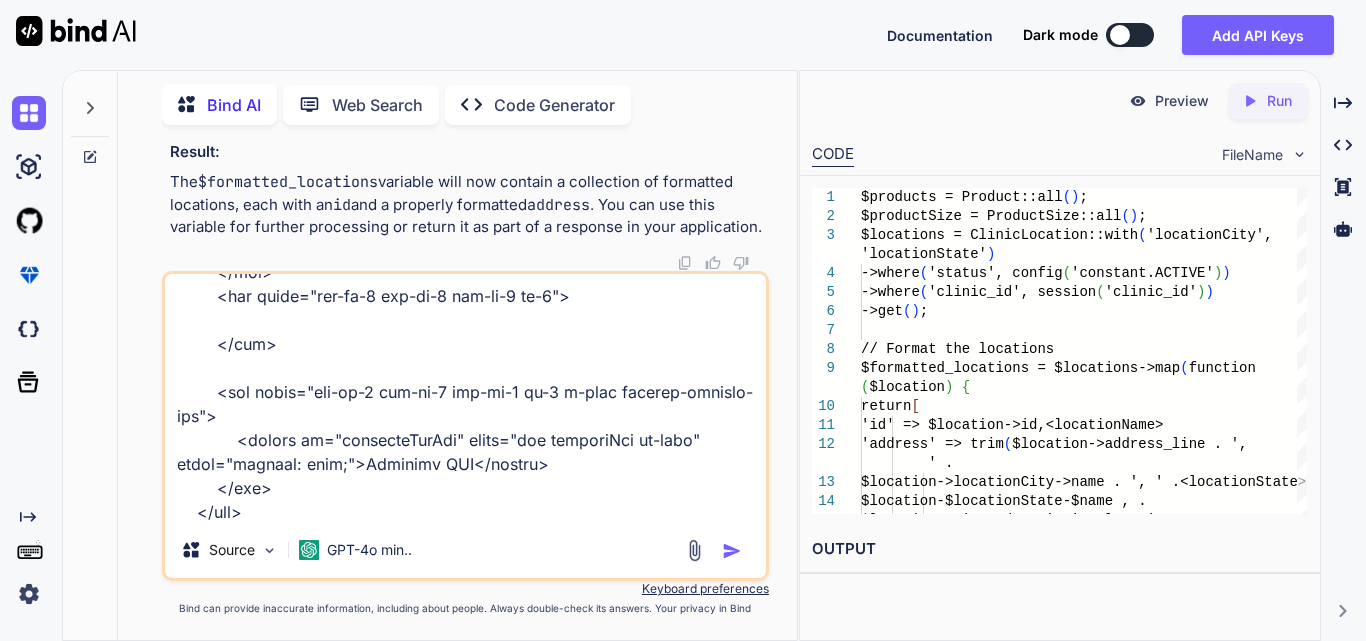 type on "<div class=\" mb-3\">
<h3 class=\"pageHeading\">Reporting Through Filter</h3>
</div>
<div class=\"row\">
@if (Auth::user()>hasRole('superadmin'))
<div class=\"col-md-6 col-lg-4  col-xl-3 mb-2\">
<select id=\"reportType\" class=\"form-control\" name=\"reportType\">
<option value=\"" disabled>Select Report Type</option>
<option value=\"units_used\" selected>Units used by clinic</option>
<option value=\"consignment\">Units on consignment at clinic</option>
<option value=\"utilization_ratio\">Utilization Ratio</option>
<option value=\"patient_by_week\">Units used by patient by week</option>
</select>
</div>
<div class=\"col-md-6 col-lg-4  col-xl-3 mb-2\">
<select id=\"clinic\" class=\"form-control\" name=\"clinic\">
<option value=\"">Select Clinic</option>
@foreach ($clinics as $clinic)" 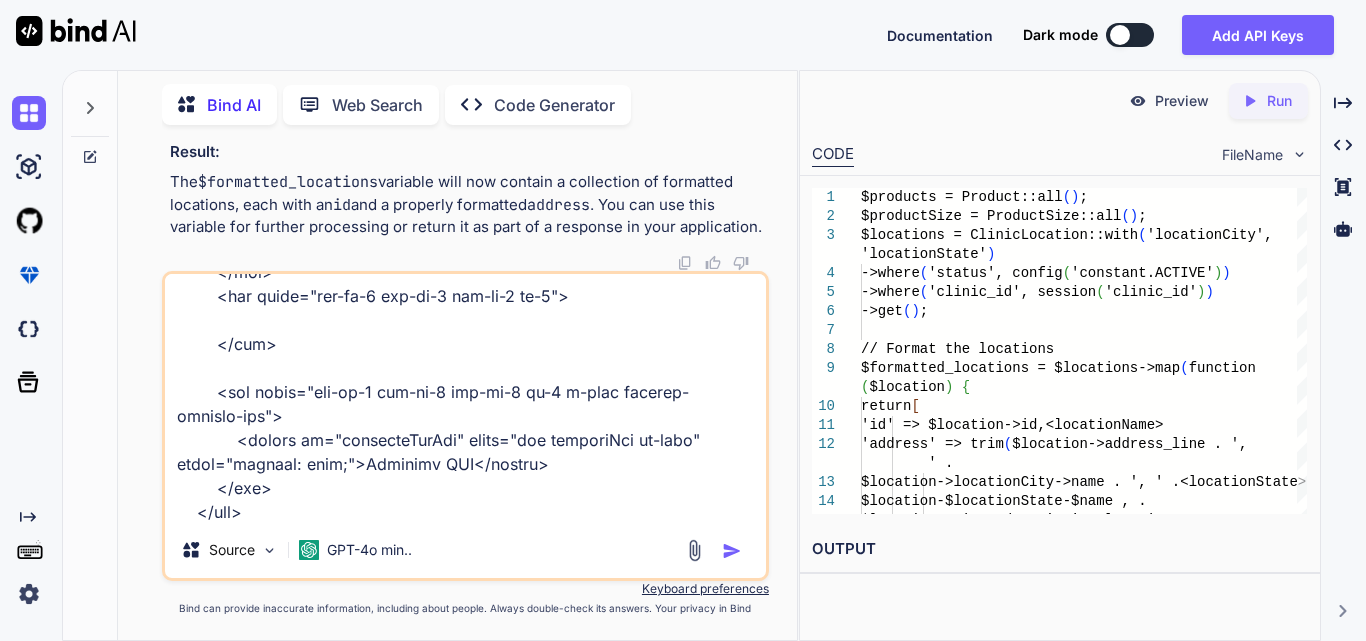 type on "<div class=\" mb-3\">
<h3 class=\"pageHeading\">Reporting Through Filter</h3>
</div>
<div class=\"row\">
@if (Auth::user()>hasRole('superadmin'))
<div class=\"col-md-6 col-lg-4  col-xl-3 mb-2\">
<select id=\"reportType\" class=\"form-control\" name=\"reportType\">
<option value=\"" disabled>Select Report Type</option>
<option value=\"units_used\" selected>Units used by clinic</option>
<option value=\"consignment\">Units on consignment at clinic</option>
<option value=\"utilization_ratio\">Utilization Ratio</option>
<option value=\"patient_by_week\">Units used by patient by week</option>
</select>
</div>
<div class=\"col-md-6 col-lg-4  col-xl-3 mb-2\">
<select id=\"clinic\" class=\"form-control\" name=\"clinic\">
<option value=\"">Select Clinic</option>
@foreach ($clinics as $clinic)" 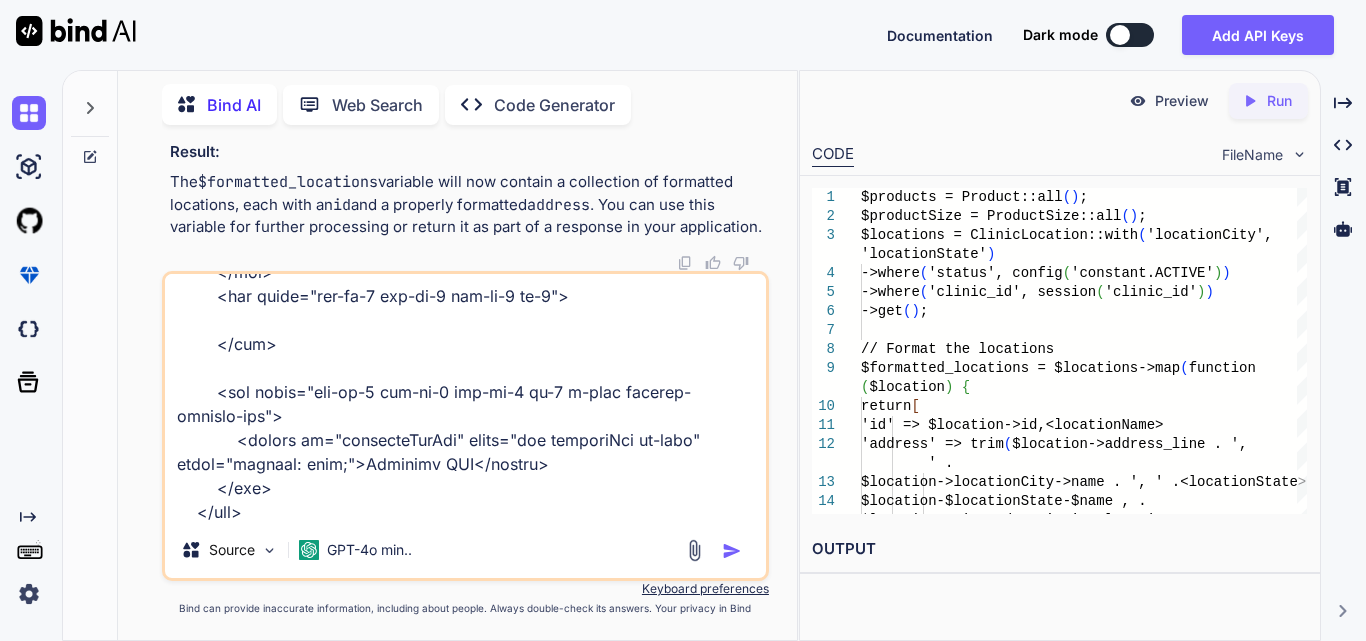type on "<div class=\" mb-3\">
<h3 class=\"pageHeading\">Reporting Through Filter</h3>
</div>
<div class=\"row\">
@if (Auth::user()>hasRole('superadmin'))
<div class=\"col-md-6 col-lg-4  col-xl-3 mb-2\">
<select id=\"reportType\" class=\"form-control\" name=\"reportType\">
<option value=\"" disabled>Select Report Type</option>
<option value=\"units_used\" selected>Units used by clinic</option>
<option value=\"consignment\">Units on consignment at clinic</option>
<option value=\"utilization_ratio\">Utilization Ratio</option>
<option value=\"patient_by_week\">Units used by patient by week</option>
</select>
</div>
<div class=\"col-md-6 col-lg-4  col-xl-3 mb-2\">
<select id=\"clinic\" class=\"form-control\" name=\"clinic\">
<option value=\"">Select Clinic</option>
@foreach ($clinics as $clinic)" 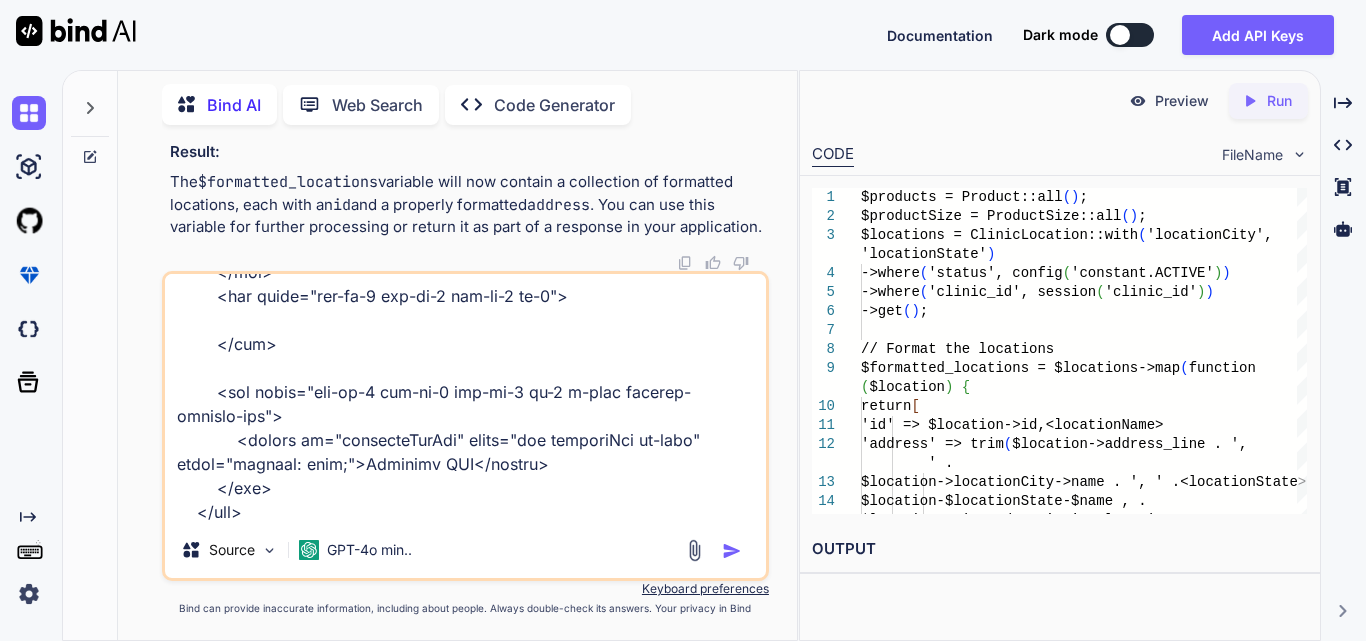 type on "<div class=\" mb-3\">
<h3 class=\"pageHeading\">Reporting Through Filter</h3>
</div>
<div class=\"row\">
@if (Auth::user()>hasRole('superadmin'))
<div class=\"col-md-6 col-lg-4  col-xl-3 mb-2\">
<select id=\"reportType\" class=\"form-control\" name=\"reportType\">
<option value=\"" disabled>Select Report Type</option>
<option value=\"units_used\" selected>Units used by clinic</option>
<option value=\"consignment\">Units on consignment at clinic</option>
<option value=\"utilization_ratio\">Utilization Ratio</option>
<option value=\"patient_by_week\">Units used by patient by week</option>
</select>
</div>
<div class=\"col-md-6 col-lg-4  col-xl-3 mb-2\">
<select id=\"clinic\" class=\"form-control\" name=\"clinic\">
<option value=\"">Select Clinic</option>
@foreach ($clinics as $clinic)" 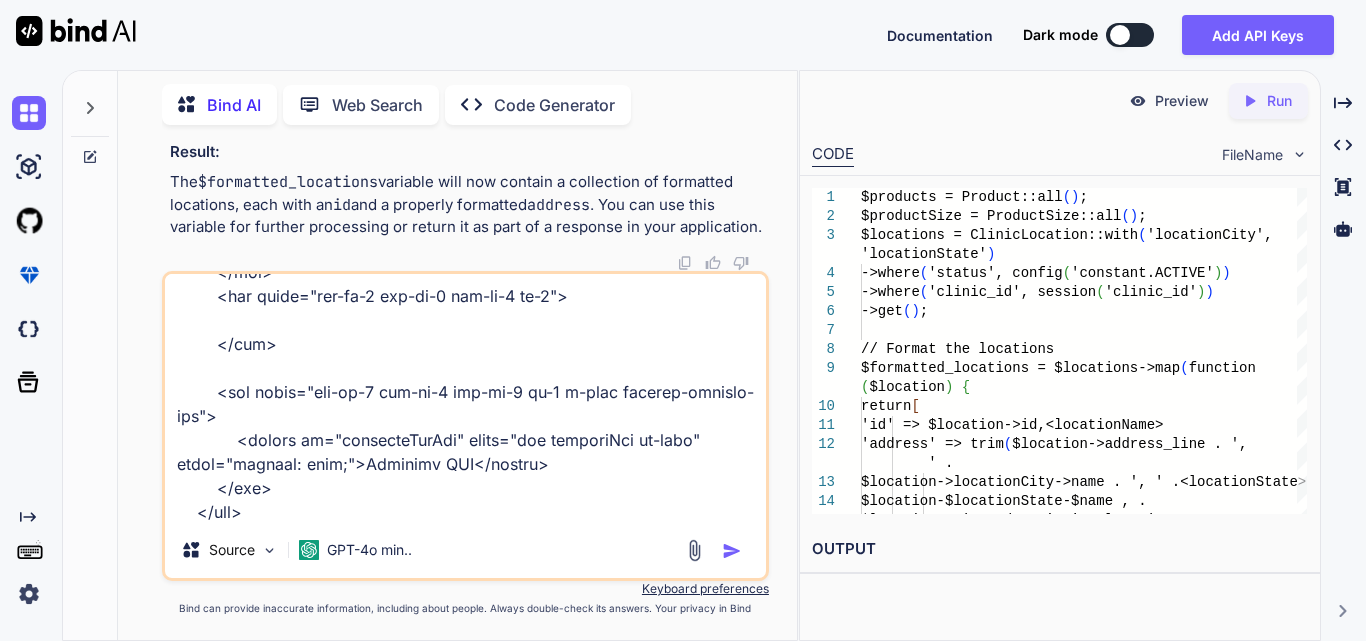 type on "<div class=\" mb-3\">
<h3 class=\"pageHeading\">Reporting Through Filter</h3>
</div>
<div class=\"row\">
@if (Auth::user()>hasRole('superadmin'))
<div class=\"col-md-6 col-lg-4  col-xl-3 mb-2\">
<select id=\"reportType\" class=\"form-control\" name=\"reportType\">
<option value=\"" disabled>Select Report Type</option>
<option value=\"units_used\" selected>Units used by clinic</option>
<option value=\"consignment\">Units on consignment at clinic</option>
<option value=\"utilization_ratio\">Utilization Ratio</option>
<option value=\"patient_by_week\">Units used by patient by week</option>
</select>
</div>
<div class=\"col-md-6 col-lg-4  col-xl-3 mb-2\">
<select id=\"clinic\" class=\"form-control\" name=\"clinic\">
<option value=\"">Select Clinic</option>
@foreach ($clinics as $clinic)" 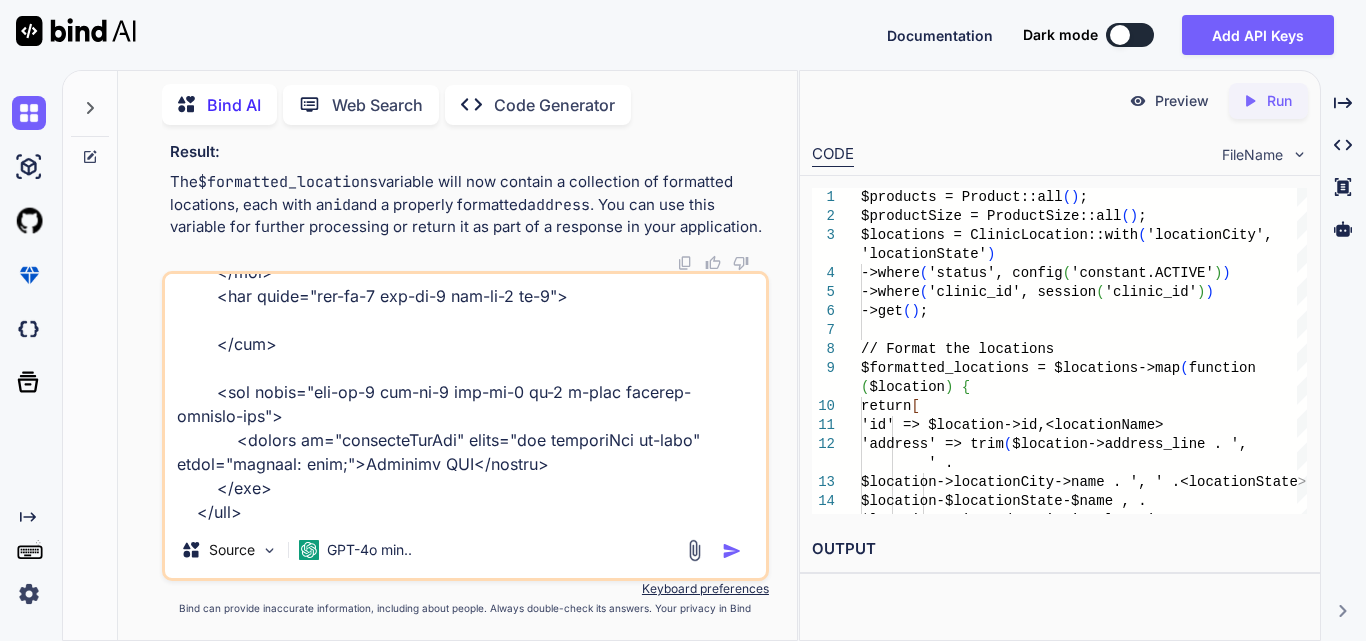 type on "<div class=\" mb-3\">
<h3 class=\"pageHeading\">Reporting Through Filter</h3>
</div>
<div class=\"row\">
@if (Auth::user()>hasRole('superadmin'))
<div class=\"col-md-6 col-lg-4  col-xl-3 mb-2\">
<select id=\"reportType\" class=\"form-control\" name=\"reportType\">
<option value=\"" disabled>Select Report Type</option>
<option value=\"units_used\" selected>Units used by clinic</option>
<option value=\"consignment\">Units on consignment at clinic</option>
<option value=\"utilization_ratio\">Utilization Ratio</option>
<option value=\"patient_by_week\">Units used by patient by week</option>
</select>
</div>
<div class=\"col-md-6 col-lg-4  col-xl-3 mb-2\">
<select id=\"clinic\" class=\"form-control\" name=\"clinic\">
<option value=\"">Select Clinic</option>
@foreach ($clinics as $clinic)" 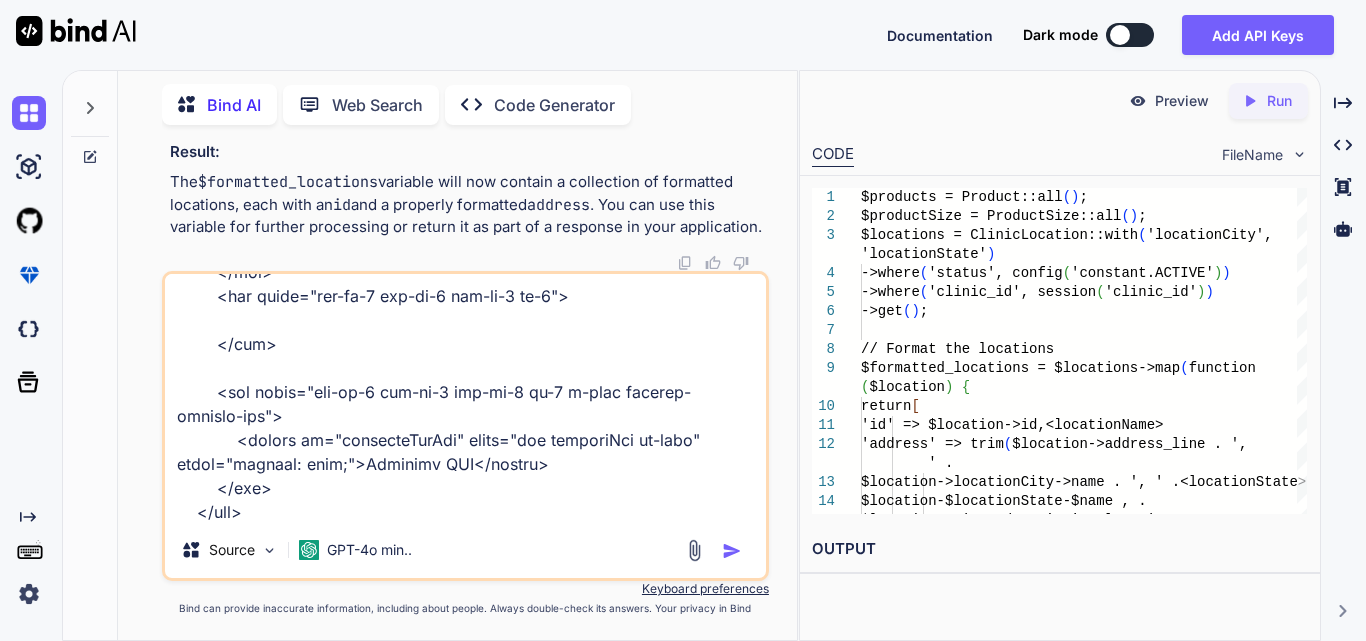 type on "<div class=\" mb-3\">
<h3 class=\"pageHeading\">Reporting Through Filter</h3>
</div>
<div class=\"row\">
@if (Auth::user()>hasRole('superadmin'))
<div class=\"col-md-6 col-lg-4  col-xl-3 mb-2\">
<select id=\"reportType\" class=\"form-control\" name=\"reportType\">
<option value=\"" disabled>Select Report Type</option>
<option value=\"units_used\" selected>Units used by clinic</option>
<option value=\"consignment\">Units on consignment at clinic</option>
<option value=\"utilization_ratio\">Utilization Ratio</option>
<option value=\"patient_by_week\">Units used by patient by week</option>
</select>
</div>
<div class=\"col-md-6 col-lg-4  col-xl-3 mb-2\">
<select id=\"clinic\" class=\"form-control\" name=\"clinic\">
<option value=\"">Select Clinic</option>
@foreach ($clinics as $clinic)" 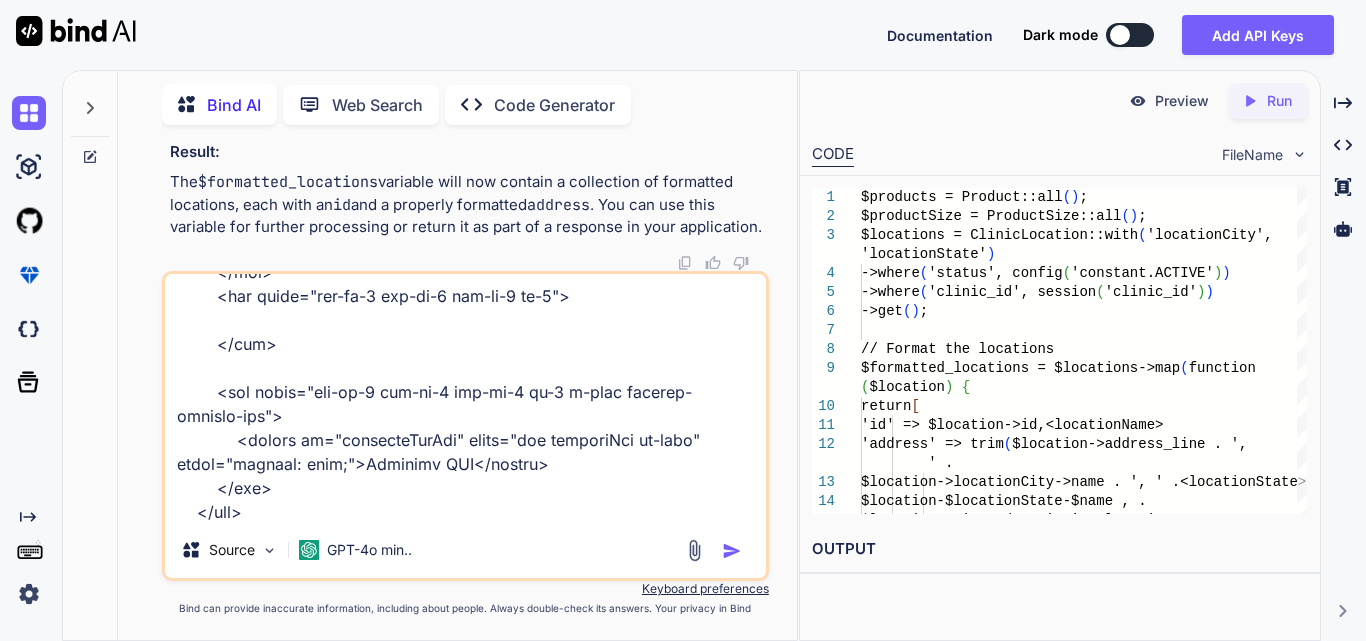 type on "<div class=\" mb-3\">
<h3 class=\"pageHeading\">Reporting Through Filter</h3>
</div>
<div class=\"row\">
@if (Auth::user()>hasRole('superadmin'))
<div class=\"col-md-6 col-lg-4  col-xl-3 mb-2\">
<select id=\"reportType\" class=\"form-control\" name=\"reportType\">
<option value=\"" disabled>Select Report Type</option>
<option value=\"units_used\" selected>Units used by clinic</option>
<option value=\"consignment\">Units on consignment at clinic</option>
<option value=\"utilization_ratio\">Utilization Ratio</option>
<option value=\"patient_by_week\">Units used by patient by week</option>
</select>
</div>
<div class=\"col-md-6 col-lg-4  col-xl-3 mb-2\">
<select id=\"clinic\" class=\"form-control\" name=\"clinic\">
<option value=\"">Select Clinic</option>
@foreach ($clinics as $clinic)" 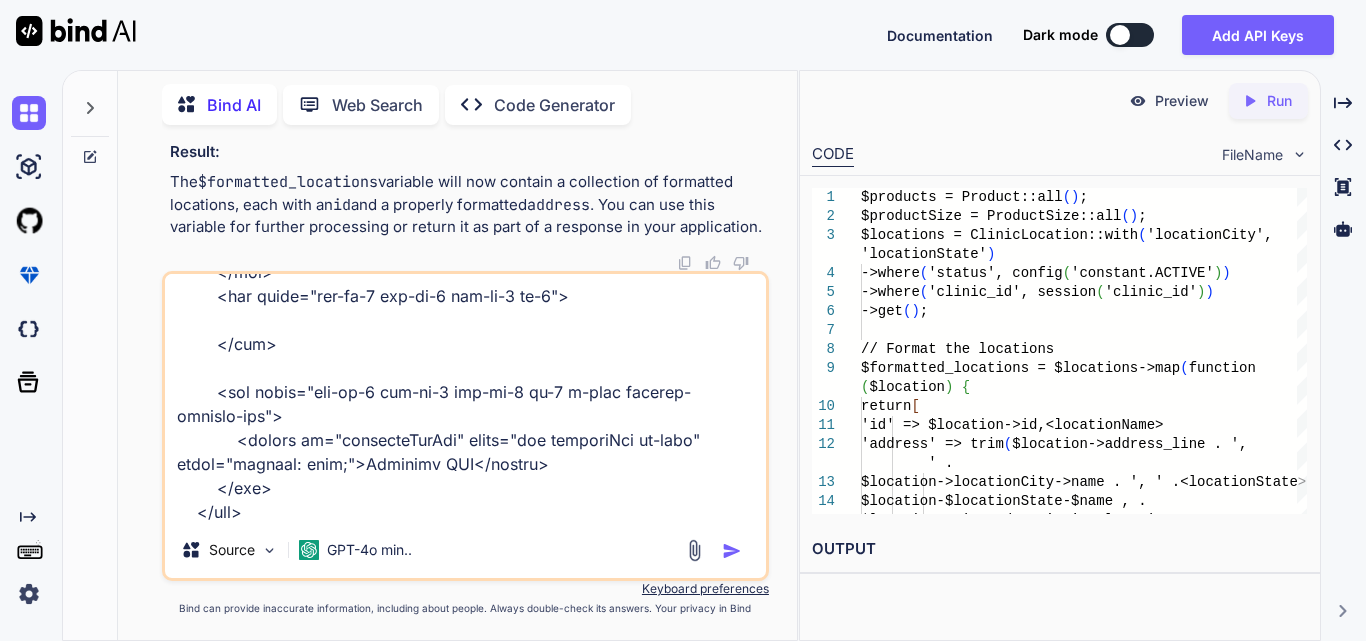 type on "<div class=\" mb-3\">
<h3 class=\"pageHeading\">Reporting Through Filter</h3>
</div>
<div class=\"row\">
@if (Auth::user()>hasRole('superadmin'))
<div class=\"col-md-6 col-lg-4  col-xl-3 mb-2\">
<select id=\"reportType\" class=\"form-control\" name=\"reportType\">
<option value=\"" disabled>Select Report Type</option>
<option value=\"units_used\" selected>Units used by clinic</option>
<option value=\"consignment\">Units on consignment at clinic</option>
<option value=\"utilization_ratio\">Utilization Ratio</option>
<option value=\"patient_by_week\">Units used by patient by week</option>
</select>
</div>
<div class=\"col-md-6 col-lg-4  col-xl-3 mb-2\">
<select id=\"clinic\" class=\"form-control\" name=\"clinic\">
<option value=\"">Select Clinic</option>
@foreach ($clinics as $clinic)" 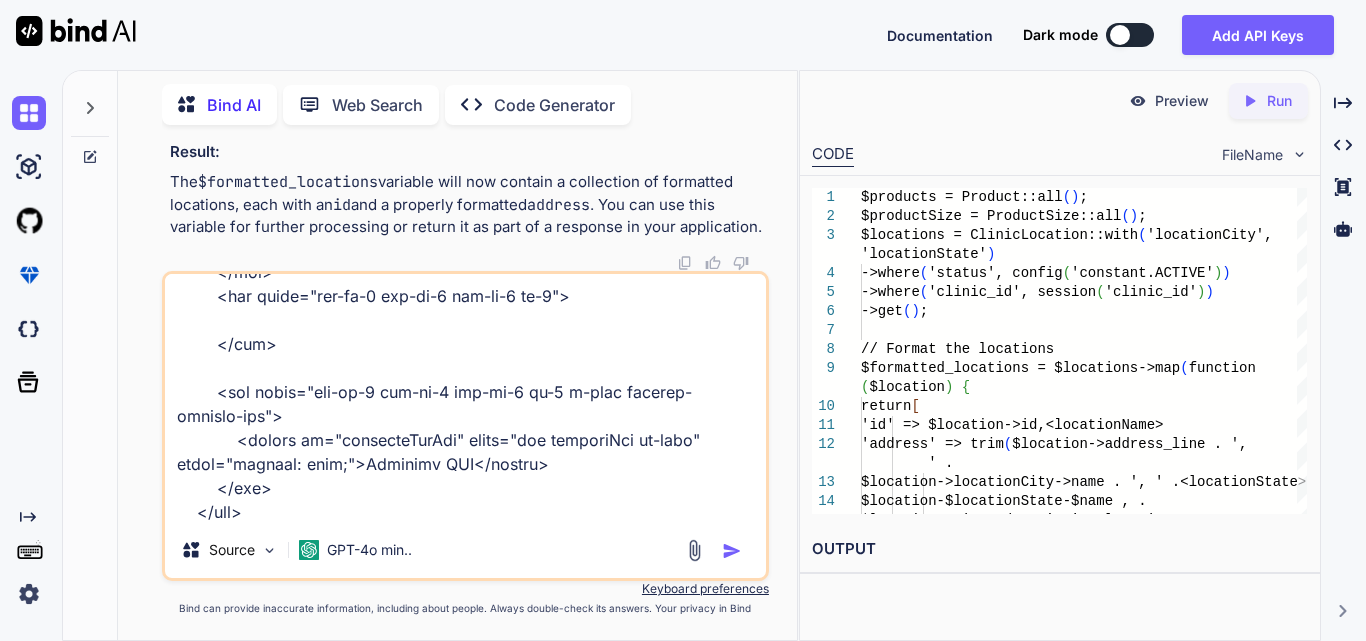 type on "<div class=\" mb-3\">
<h3 class=\"pageHeading\">Reporting Through Filter</h3>
</div>
<div class=\"row\">
@if (Auth::user()>hasRole('superadmin'))
<div class=\"col-md-6 col-lg-4  col-xl-3 mb-2\">
<select id=\"reportType\" class=\"form-control\" name=\"reportType\">
<option value=\"" disabled>Select Report Type</option>
<option value=\"units_used\" selected>Units used by clinic</option>
<option value=\"consignment\">Units on consignment at clinic</option>
<option value=\"utilization_ratio\">Utilization Ratio</option>
<option value=\"patient_by_week\">Units used by patient by week</option>
</select>
</div>
<div class=\"col-md-6 col-lg-4  col-xl-3 mb-2\">
<select id=\"clinic\" class=\"form-control\" name=\"clinic\">
<option value=\"">Select Clinic</option>
@foreach ($clinics as $clinic)" 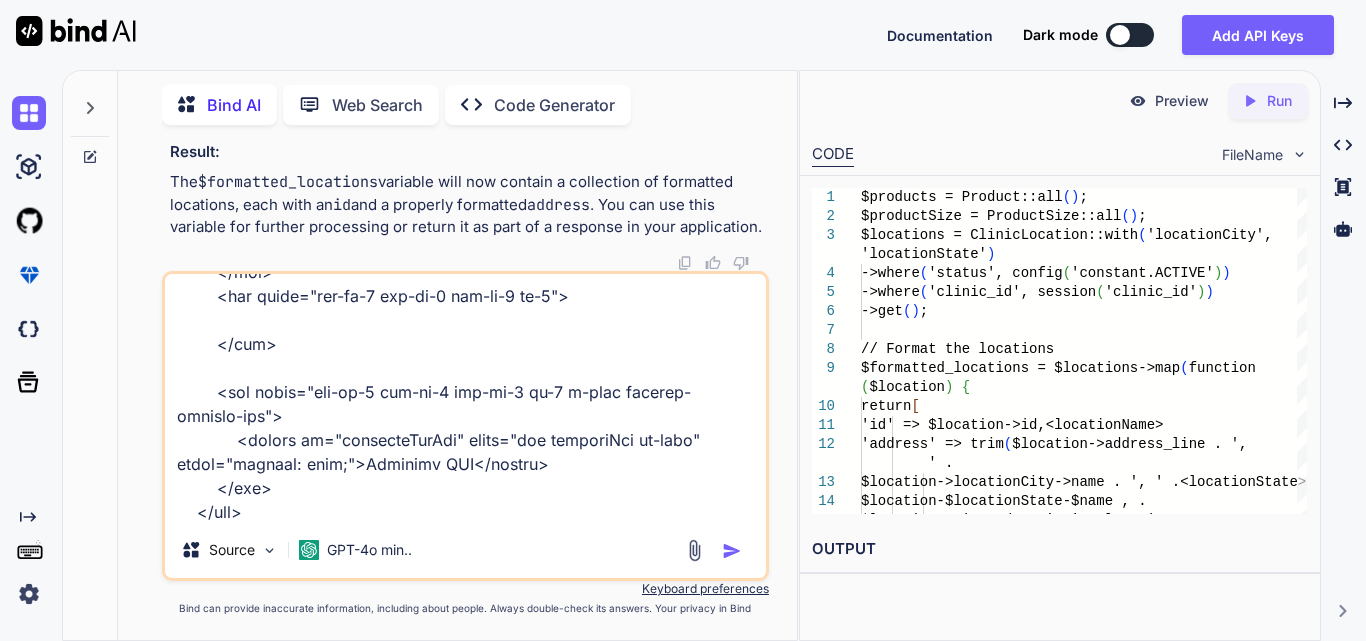 type on "<div class=\" mb-3\">
<h3 class=\"pageHeading\">Reporting Through Filter</h3>
</div>
<div class=\"row\">
@if (Auth::user()>hasRole('superadmin'))
<div class=\"col-md-6 col-lg-4  col-xl-3 mb-2\">
<select id=\"reportType\" class=\"form-control\" name=\"reportType\">
<option value=\"" disabled>Select Report Type</option>
<option value=\"units_used\" selected>Units used by clinic</option>
<option value=\"consignment\">Units on consignment at clinic</option>
<option value=\"utilization_ratio\">Utilization Ratio</option>
<option value=\"patient_by_week\">Units used by patient by week</option>
</select>
</div>
<div class=\"col-md-6 col-lg-4  col-xl-3 mb-2\">
<select id=\"clinic\" class=\"form-control\" name=\"clinic\">
<option value=\"">Select Clinic</option>
@foreach ($clinics as $clinic)" 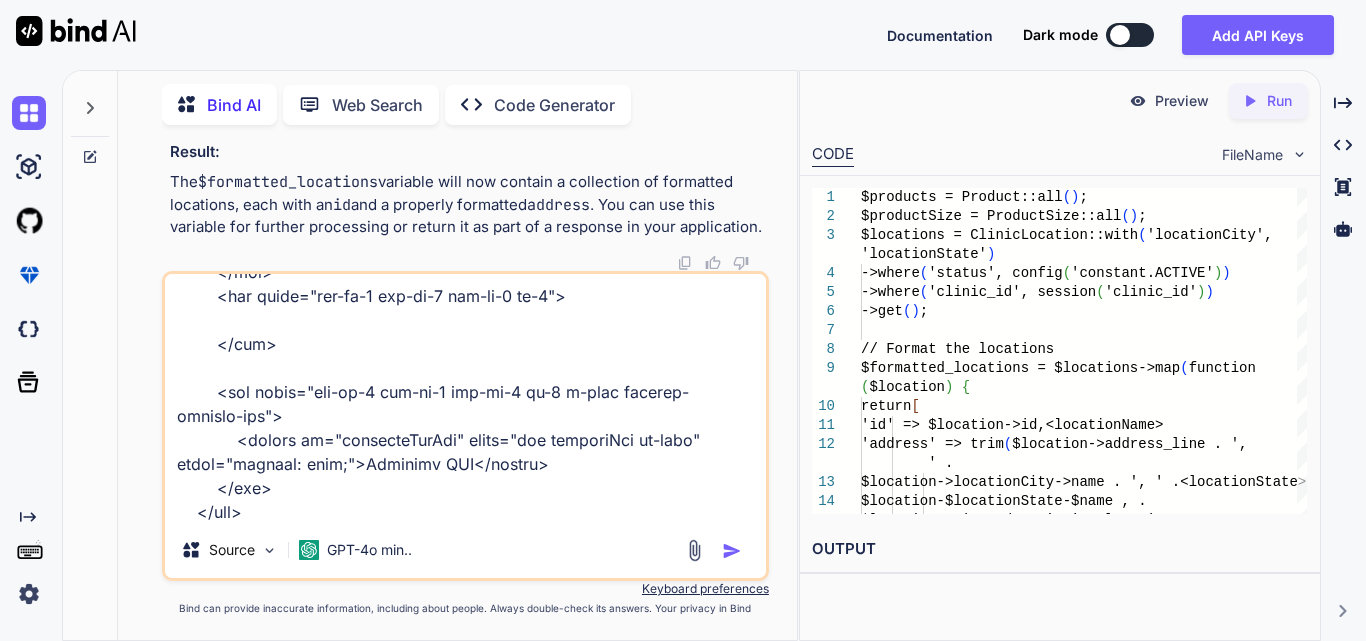 type on "<div class=\" mb-3\">
<h3 class=\"pageHeading\">Reporting Through Filter</h3>
</div>
<div class=\"row\">
@if (Auth::user()>hasRole('superadmin'))
<div class=\"col-md-6 col-lg-4  col-xl-3 mb-2\">
<select id=\"reportType\" class=\"form-control\" name=\"reportType\">
<option value=\"" disabled>Select Report Type</option>
<option value=\"units_used\" selected>Units used by clinic</option>
<option value=\"consignment\">Units on consignment at clinic</option>
<option value=\"utilization_ratio\">Utilization Ratio</option>
<option value=\"patient_by_week\">Units used by patient by week</option>
</select>
</div>
<div class=\"col-md-6 col-lg-4  col-xl-3 mb-2\">
<select id=\"clinic\" class=\"form-control\" name=\"clinic\">
<option value=\"">Select Clinic</option>
@foreach ($clinics as $clinic)" 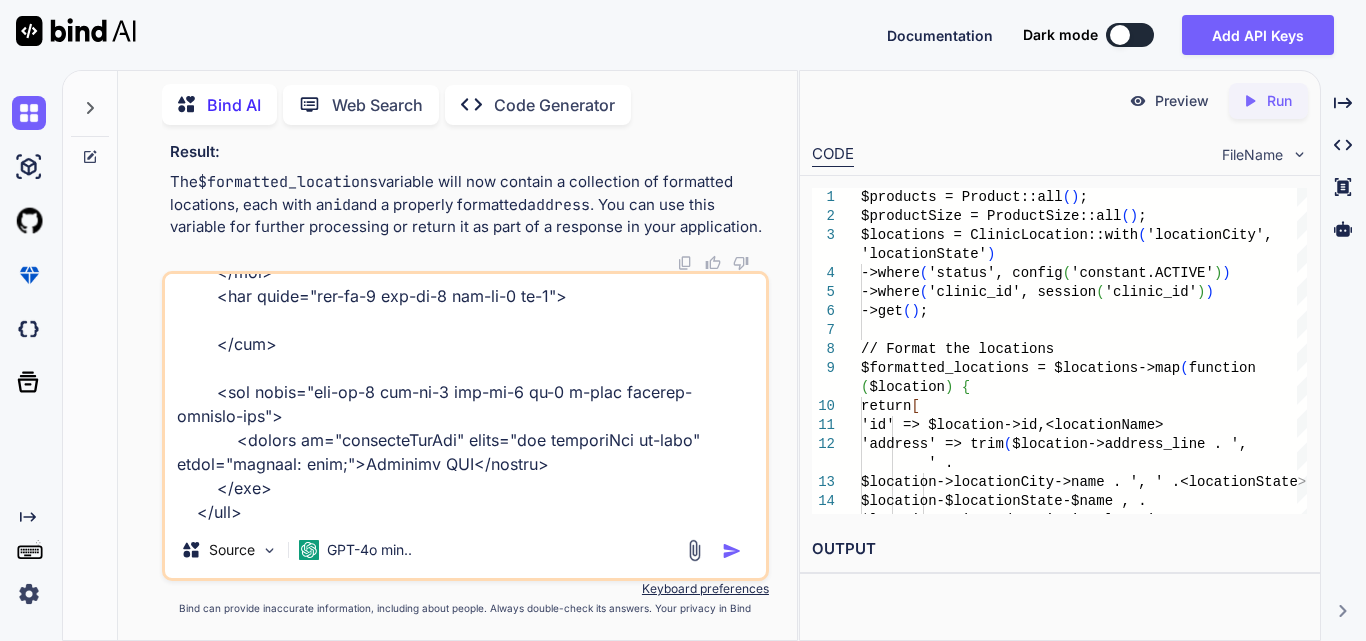 type on "<div class=\" mb-3\">
<h3 class=\"pageHeading\">Reporting Through Filter</h3>
</div>
<div class=\"row\">
@if (Auth::user()>hasRole('superadmin'))
<div class=\"col-md-6 col-lg-4  col-xl-3 mb-2\">
<select id=\"reportType\" class=\"form-control\" name=\"reportType\">
<option value=\"" disabled>Select Report Type</option>
<option value=\"units_used\" selected>Units used by clinic</option>
<option value=\"consignment\">Units on consignment at clinic</option>
<option value=\"utilization_ratio\">Utilization Ratio</option>
<option value=\"patient_by_week\">Units used by patient by week</option>
</select>
</div>
<div class=\"col-md-6 col-lg-4  col-xl-3 mb-2\">
<select id=\"clinic\" class=\"form-control\" name=\"clinic\">
<option value=\"">Select Clinic</option>
@foreach ($clinics as $clinic)" 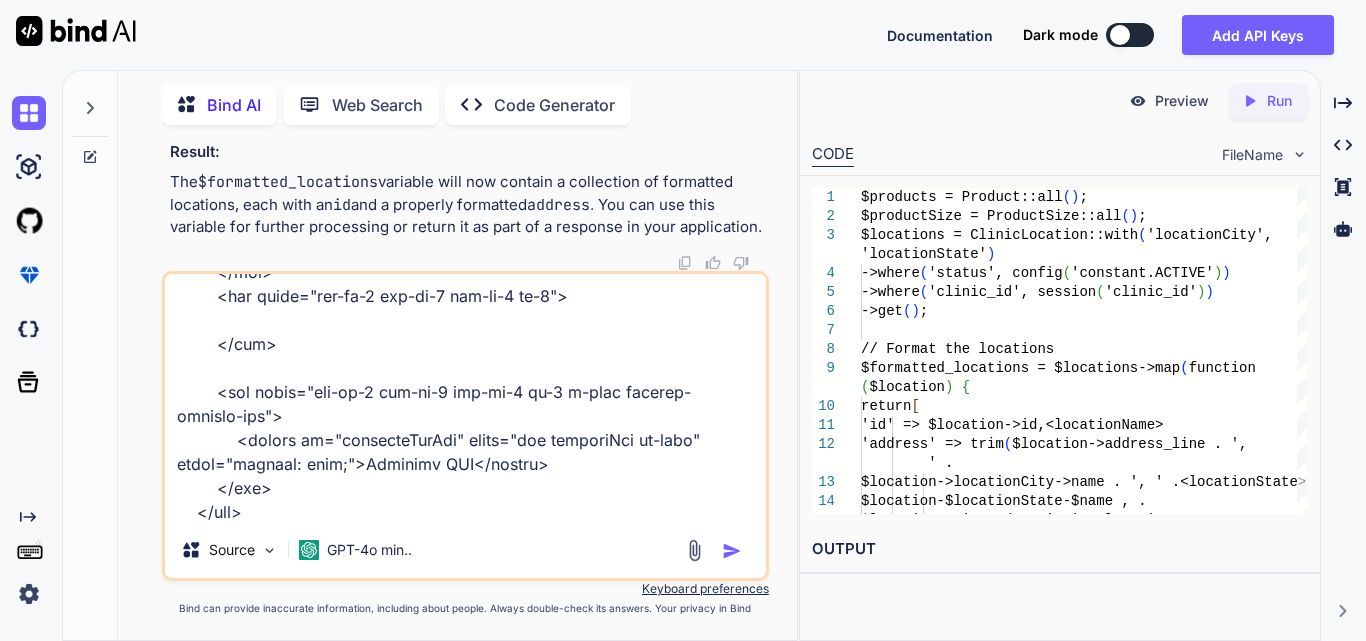 type on "<div class=\" mb-3\">
<h3 class=\"pageHeading\">Reporting Through Filter</h3>
</div>
<div class=\"row\">
@if (Auth::user()>hasRole('superadmin'))
<div class=\"col-md-6 col-lg-4  col-xl-3 mb-2\">
<select id=\"reportType\" class=\"form-control\" name=\"reportType\">
<option value=\"" disabled>Select Report Type</option>
<option value=\"units_used\" selected>Units used by clinic</option>
<option value=\"consignment\">Units on consignment at clinic</option>
<option value=\"utilization_ratio\">Utilization Ratio</option>
<option value=\"patient_by_week\">Units used by patient by week</option>
</select>
</div>
<div class=\"col-md-6 col-lg-4  col-xl-3 mb-2\">
<select id=\"clinic\" class=\"form-control\" name=\"clinic\">
<option value=\"">Select Clinic</option>
@foreach ($clinics as $clinic)" 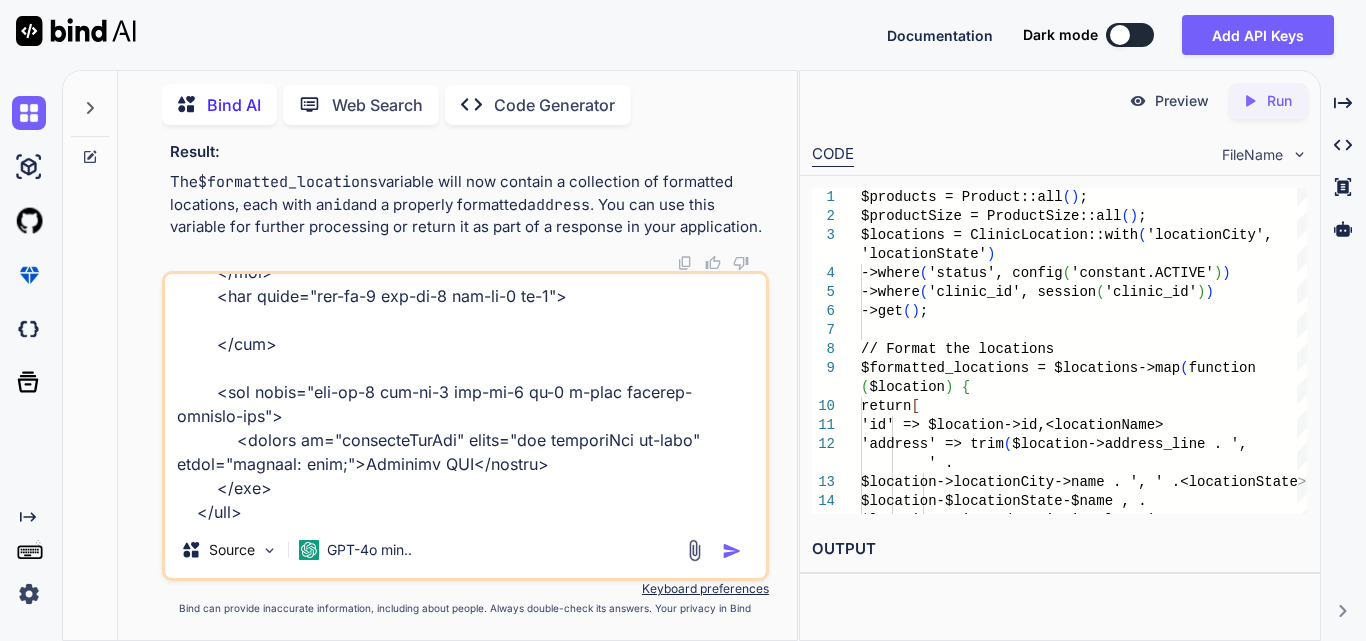 type on "x" 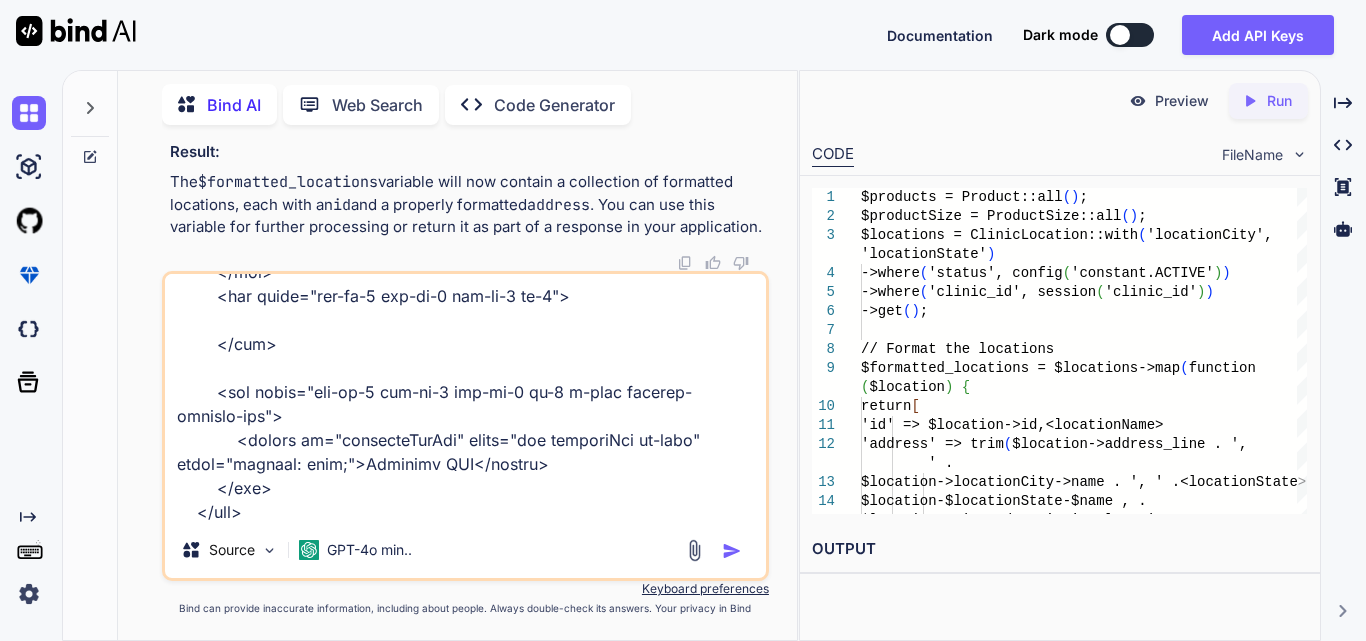 type on "<div class=\" mb-3\">
<h3 class=\"pageHeading\">Reporting Through Filter</h3>
</div>
<div class=\"row\">
@if (Auth::user()>hasRole('superadmin'))
<div class=\"col-md-6 col-lg-4  col-xl-3 mb-2\">
<select id=\"reportType\" class=\"form-control\" name=\"reportType\">
<option value=\"" disabled>Select Report Type</option>
<option value=\"units_used\" selected>Units used by clinic</option>
<option value=\"consignment\">Units on consignment at clinic</option>
<option value=\"utilization_ratio\">Utilization Ratio</option>
<option value=\"patient_by_week\">Units used by patient by week</option>
</select>
</div>
<div class=\"col-md-6 col-lg-4  col-xl-3 mb-2\">
<select id=\"clinic\" class=\"form-control\" name=\"clinic\">
<option value=\"">Select Clinic</option>
@foreach ($clinics as $clinic)" 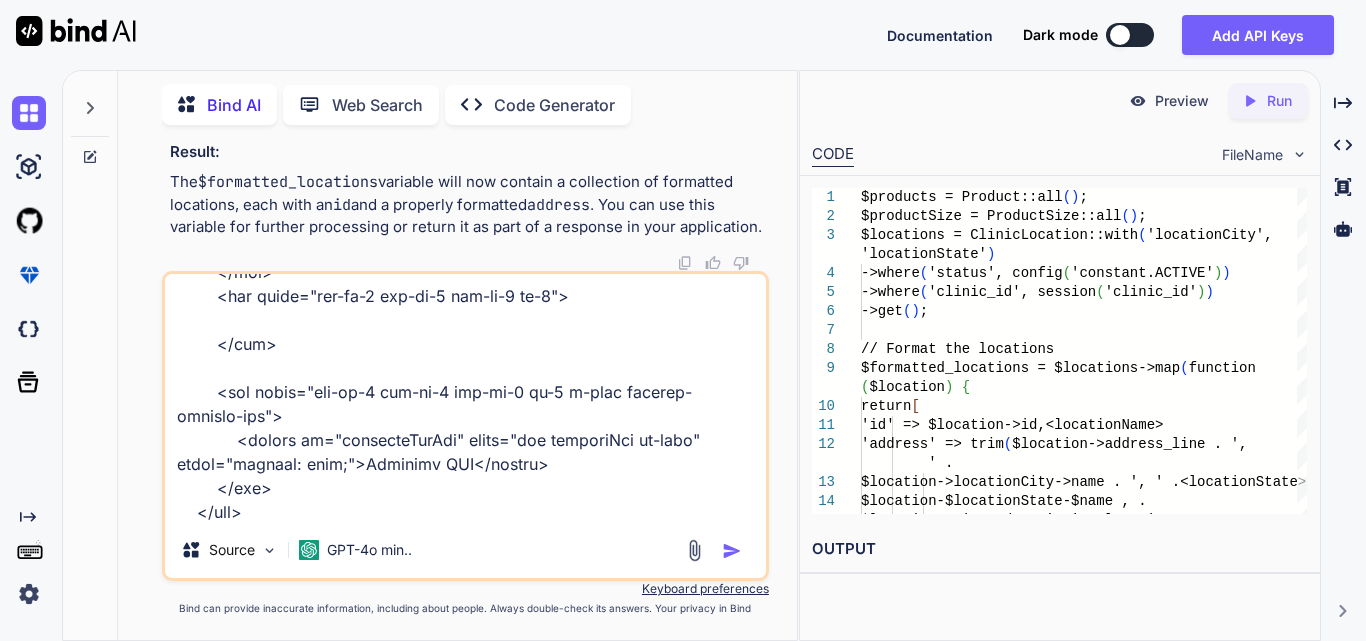 type on "<div class=\" mb-3\">
<h3 class=\"pageHeading\">Reporting Through Filter</h3>
</div>
<div class=\"row\">
@if (Auth::user()>hasRole('superadmin'))
<div class=\"col-md-6 col-lg-4  col-xl-3 mb-2\">
<select id=\"reportType\" class=\"form-control\" name=\"reportType\">
<option value=\"" disabled>Select Report Type</option>
<option value=\"units_used\" selected>Units used by clinic</option>
<option value=\"consignment\">Units on consignment at clinic</option>
<option value=\"utilization_ratio\">Utilization Ratio</option>
<option value=\"patient_by_week\">Units used by patient by week</option>
</select>
</div>
<div class=\"col-md-6 col-lg-4  col-xl-3 mb-2\">
<select id=\"clinic\" class=\"form-control\" name=\"clinic\">
<option value=\"">Select Clinic</option>
@foreach ($clinics as $clinic)" 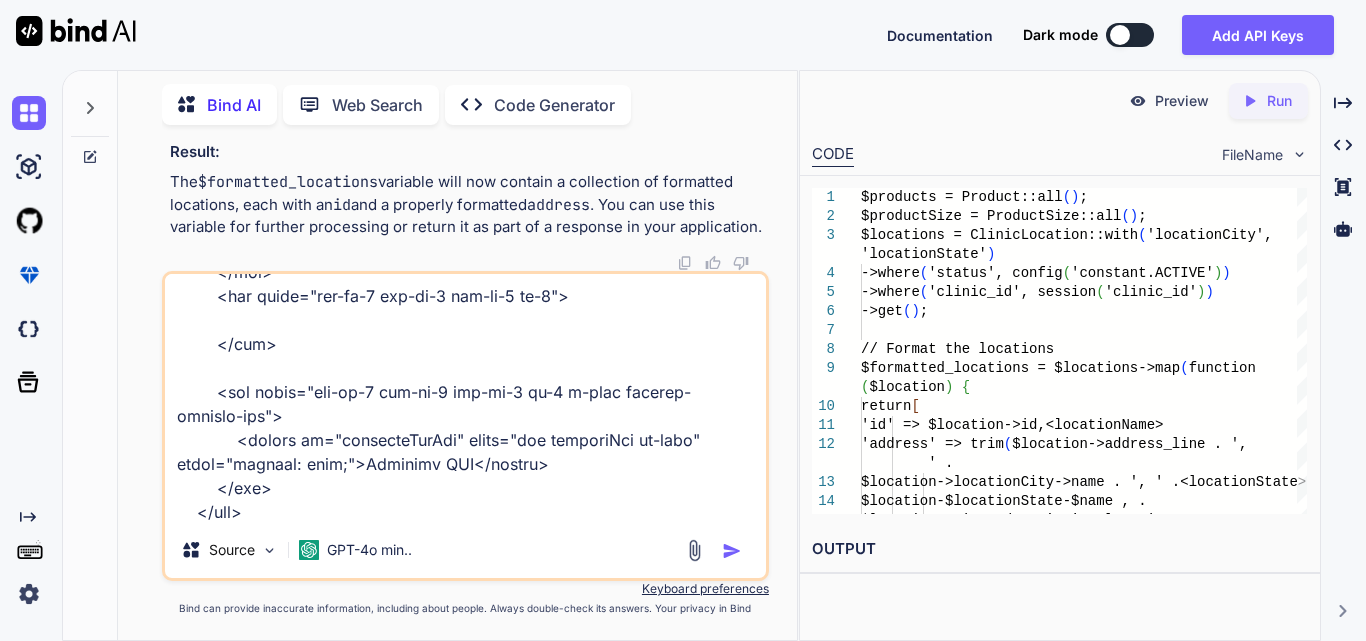 type on "<div class=\" mb-3\">
<h3 class=\"pageHeading\">Reporting Through Filter</h3>
</div>
<div class=\"row\">
@if (Auth::user()>hasRole('superadmin'))
<div class=\"col-md-6 col-lg-4  col-xl-3 mb-2\">
<select id=\"reportType\" class=\"form-control\" name=\"reportType\">
<option value=\"" disabled>Select Report Type</option>
<option value=\"units_used\" selected>Units used by clinic</option>
<option value=\"consignment\">Units on consignment at clinic</option>
<option value=\"utilization_ratio\">Utilization Ratio</option>
<option value=\"patient_by_week\">Units used by patient by week</option>
</select>
</div>
<div class=\"col-md-6 col-lg-4  col-xl-3 mb-2\">
<select id=\"clinic\" class=\"form-control\" name=\"clinic\">
<option value=\"">Select Clinic</option>
@foreach ($clinics as $clinic)" 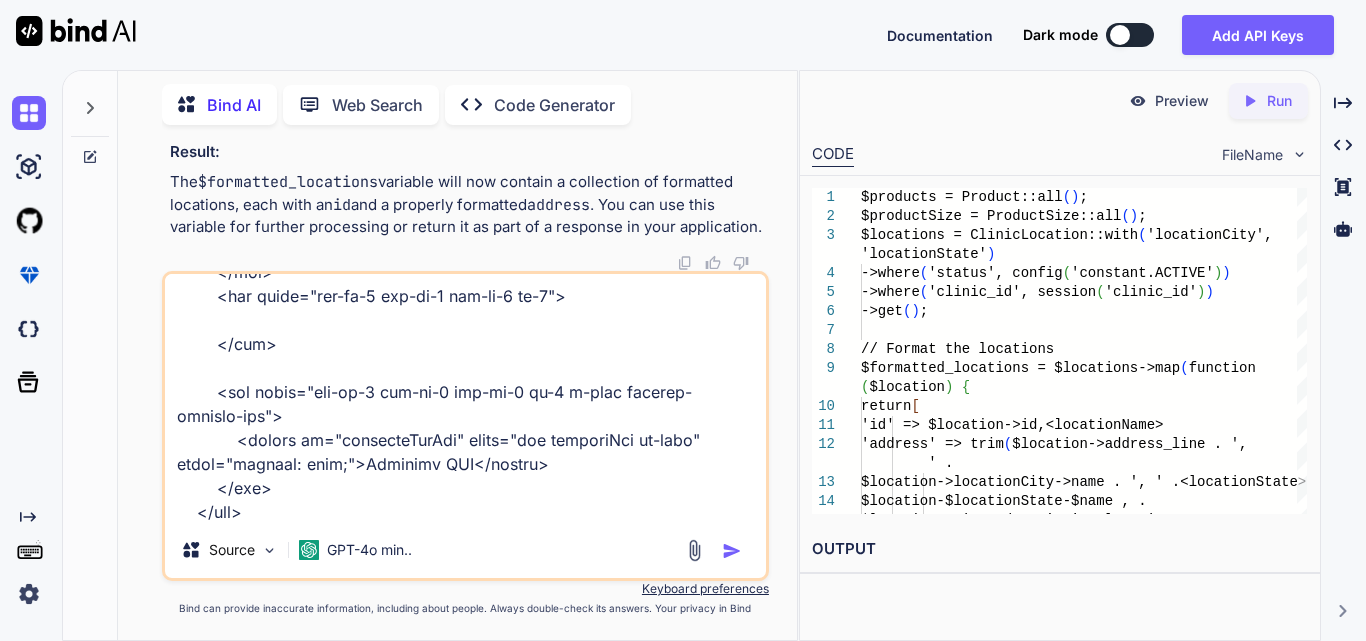 type on "<div class=\" mb-3\">
<h3 class=\"pageHeading\">Reporting Through Filter</h3>
</div>
<div class=\"row\">
@if (Auth::user()>hasRole('superadmin'))
<div class=\"col-md-6 col-lg-4  col-xl-3 mb-2\">
<select id=\"reportType\" class=\"form-control\" name=\"reportType\">
<option value=\"" disabled>Select Report Type</option>
<option value=\"units_used\" selected>Units used by clinic</option>
<option value=\"consignment\">Units on consignment at clinic</option>
<option value=\"utilization_ratio\">Utilization Ratio</option>
<option value=\"patient_by_week\">Units used by patient by week</option>
</select>
</div>
<div class=\"col-md-6 col-lg-4  col-xl-3 mb-2\">
<select id=\"clinic\" class=\"form-control\" name=\"clinic\">
<option value=\"">Select Clinic</option>
@foreach ($clinics as $clinic)" 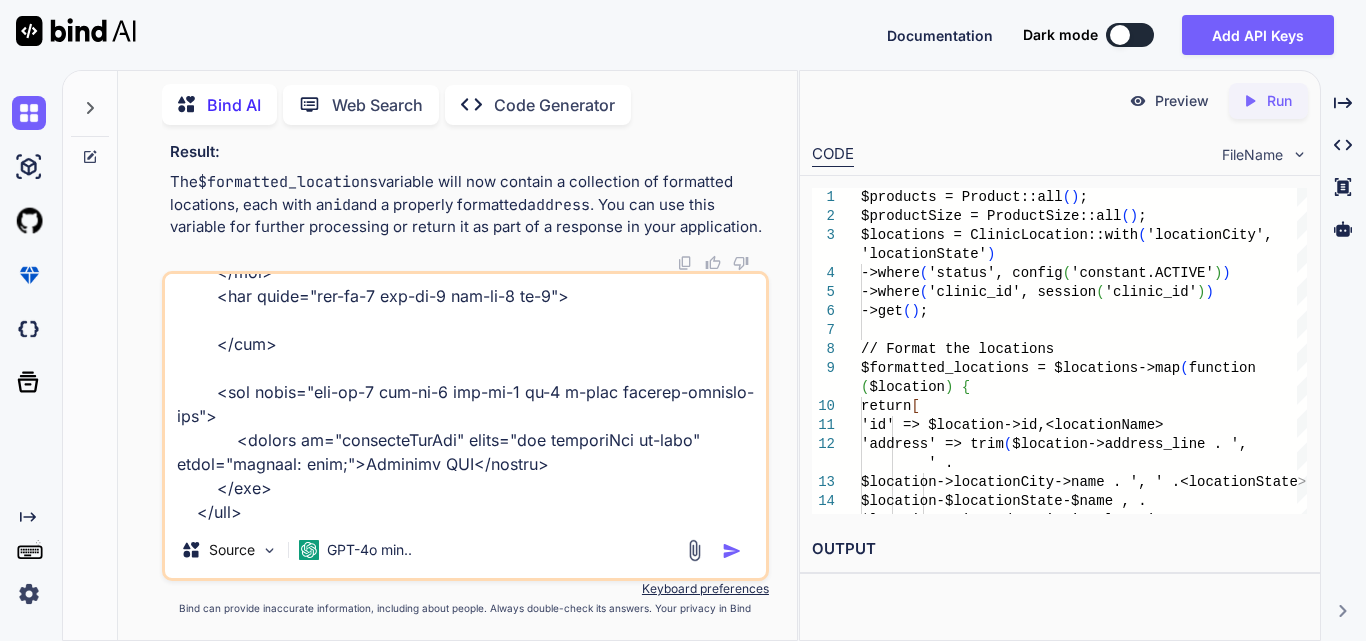 type on "<div class=\" mb-3\">
<h3 class=\"pageHeading\">Reporting Through Filter</h3>
</div>
<div class=\"row\">
@if (Auth::user()>hasRole('superadmin'))
<div class=\"col-md-6 col-lg-4  col-xl-3 mb-2\">
<select id=\"reportType\" class=\"form-control\" name=\"reportType\">
<option value=\"" disabled>Select Report Type</option>
<option value=\"units_used\" selected>Units used by clinic</option>
<option value=\"consignment\">Units on consignment at clinic</option>
<option value=\"utilization_ratio\">Utilization Ratio</option>
<option value=\"patient_by_week\">Units used by patient by week</option>
</select>
</div>
<div class=\"col-md-6 col-lg-4  col-xl-3 mb-2\">
<select id=\"clinic\" class=\"form-control\" name=\"clinic\">
<option value=\"">Select Clinic</option>
@foreach ($clinics as $clinic)" 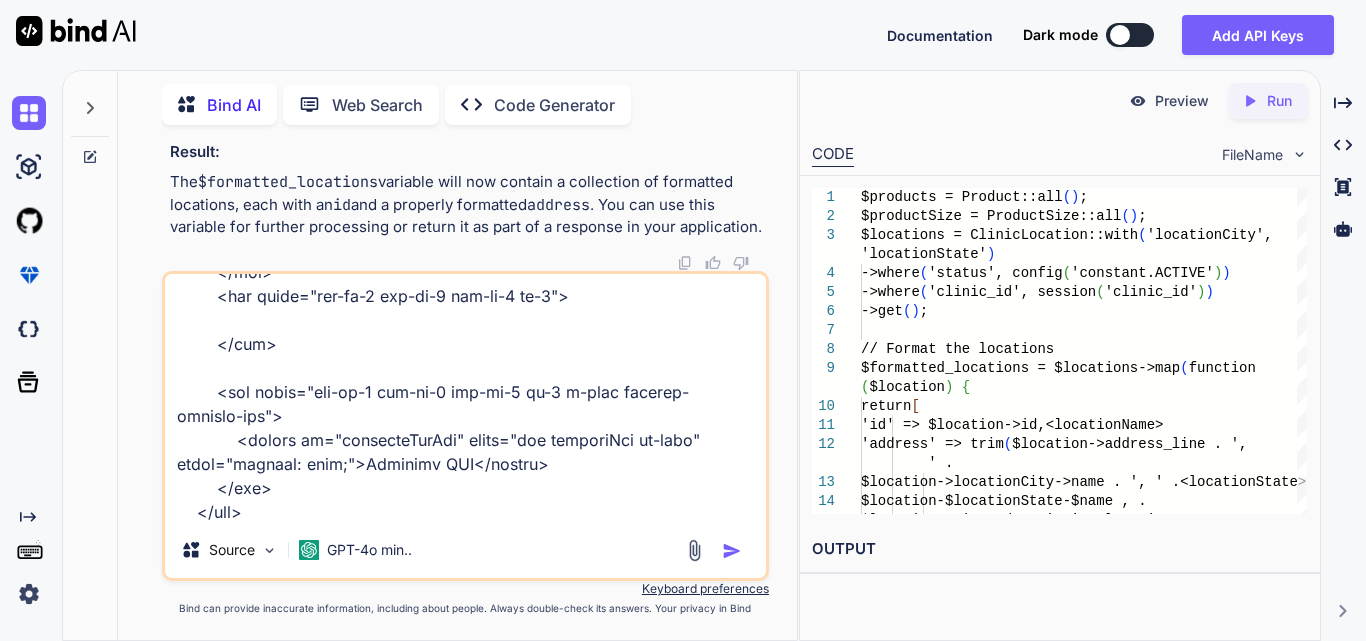 type on "<div class=\" mb-3\">
<h3 class=\"pageHeading\">Reporting Through Filter</h3>
</div>
<div class=\"row\">
@if (Auth::user()>hasRole('superadmin'))
<div class=\"col-md-6 col-lg-4  col-xl-3 mb-2\">
<select id=\"reportType\" class=\"form-control\" name=\"reportType\">
<option value=\"" disabled>Select Report Type</option>
<option value=\"units_used\" selected>Units used by clinic</option>
<option value=\"consignment\">Units on consignment at clinic</option>
<option value=\"utilization_ratio\">Utilization Ratio</option>
<option value=\"patient_by_week\">Units used by patient by week</option>
</select>
</div>
<div class=\"col-md-6 col-lg-4  col-xl-3 mb-2\">
<select id=\"clinic\" class=\"form-control\" name=\"clinic\">
<option value=\"">Select Clinic</option>
@foreach ($clinics as $clinic)" 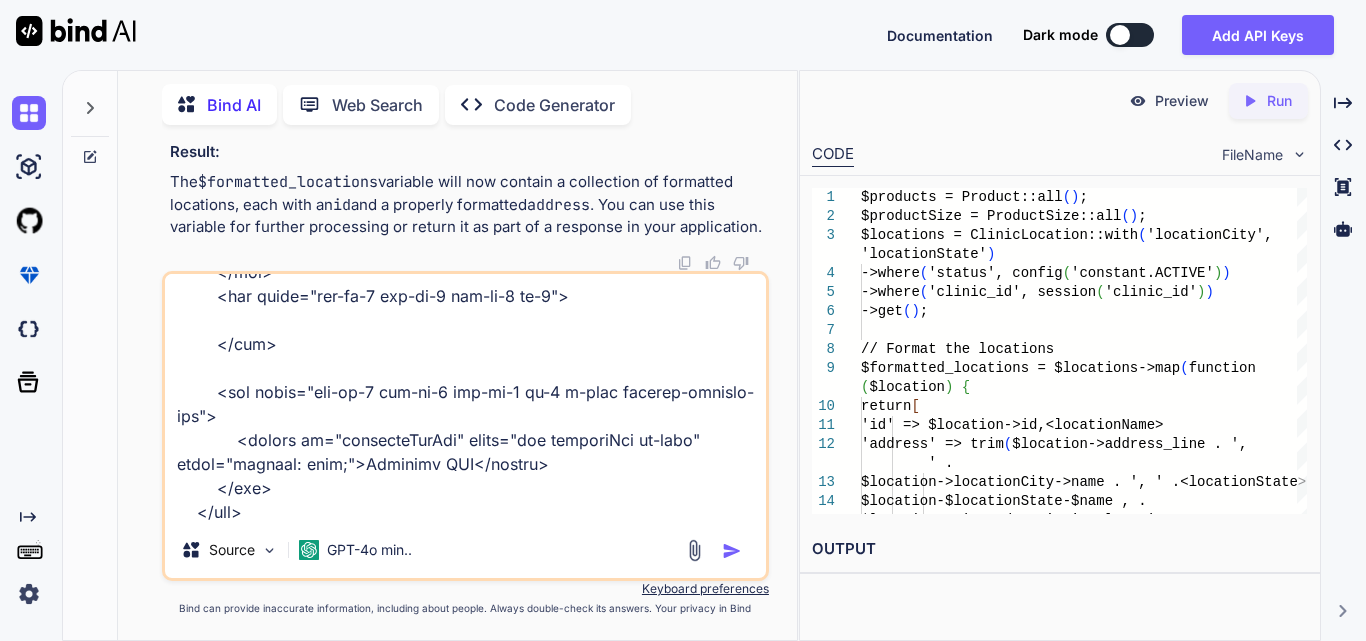 type on "<div class=\" mb-3\">
<h3 class=\"pageHeading\">Reporting Through Filter</h3>
</div>
<div class=\"row\">
@if (Auth::user()>hasRole('superadmin'))
<div class=\"col-md-6 col-lg-4  col-xl-3 mb-2\">
<select id=\"reportType\" class=\"form-control\" name=\"reportType\">
<option value=\"" disabled>Select Report Type</option>
<option value=\"units_used\" selected>Units used by clinic</option>
<option value=\"consignment\">Units on consignment at clinic</option>
<option value=\"utilization_ratio\">Utilization Ratio</option>
<option value=\"patient_by_week\">Units used by patient by week</option>
</select>
</div>
<div class=\"col-md-6 col-lg-4  col-xl-3 mb-2\">
<select id=\"clinic\" class=\"form-control\" name=\"clinic\">
<option value=\"">Select Clinic</option>
@foreach ($clinics as $clinic)" 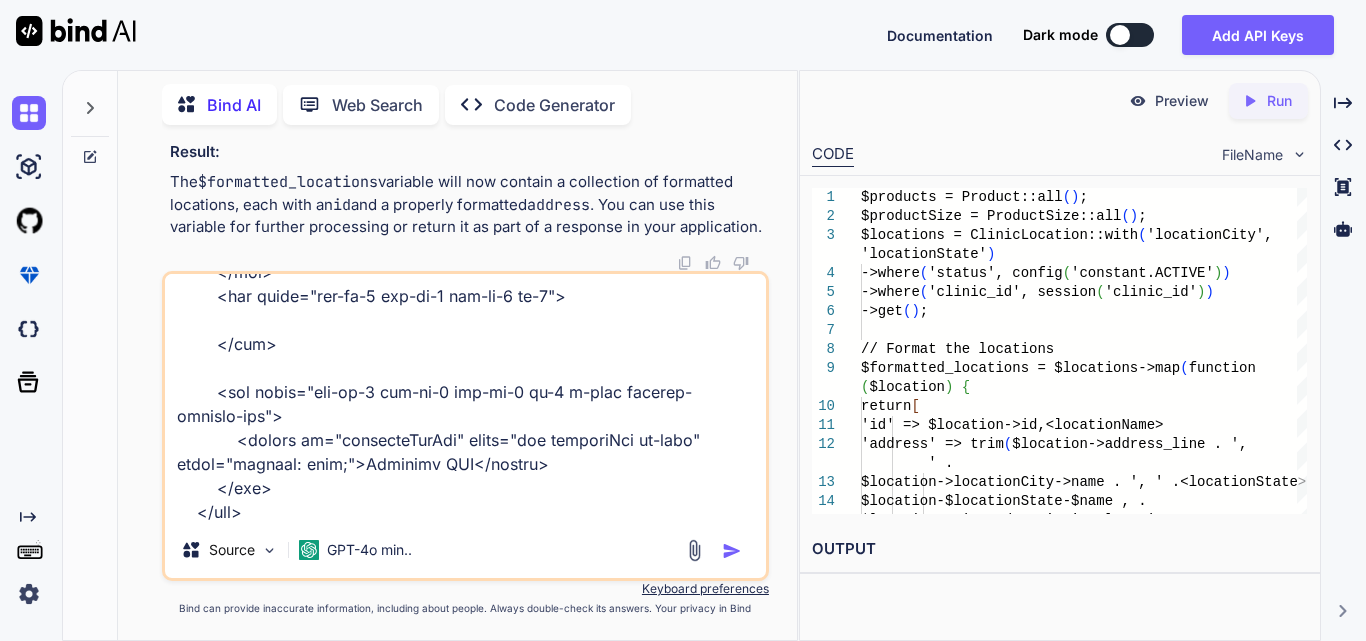 type on "<div class=\" mb-3\">
<h3 class=\"pageHeading\">Reporting Through Filter</h3>
</div>
<div class=\"row\">
@if (Auth::user()>hasRole('superadmin'))
<div class=\"col-md-6 col-lg-4  col-xl-3 mb-2\">
<select id=\"reportType\" class=\"form-control\" name=\"reportType\">
<option value=\"" disabled>Select Report Type</option>
<option value=\"units_used\" selected>Units used by clinic</option>
<option value=\"consignment\">Units on consignment at clinic</option>
<option value=\"utilization_ratio\">Utilization Ratio</option>
<option value=\"patient_by_week\">Units used by patient by week</option>
</select>
</div>
<div class=\"col-md-6 col-lg-4  col-xl-3 mb-2\">
<select id=\"clinic\" class=\"form-control\" name=\"clinic\">
<option value=\"">Select Clinic</option>
@foreach ($clinics as $clinic)" 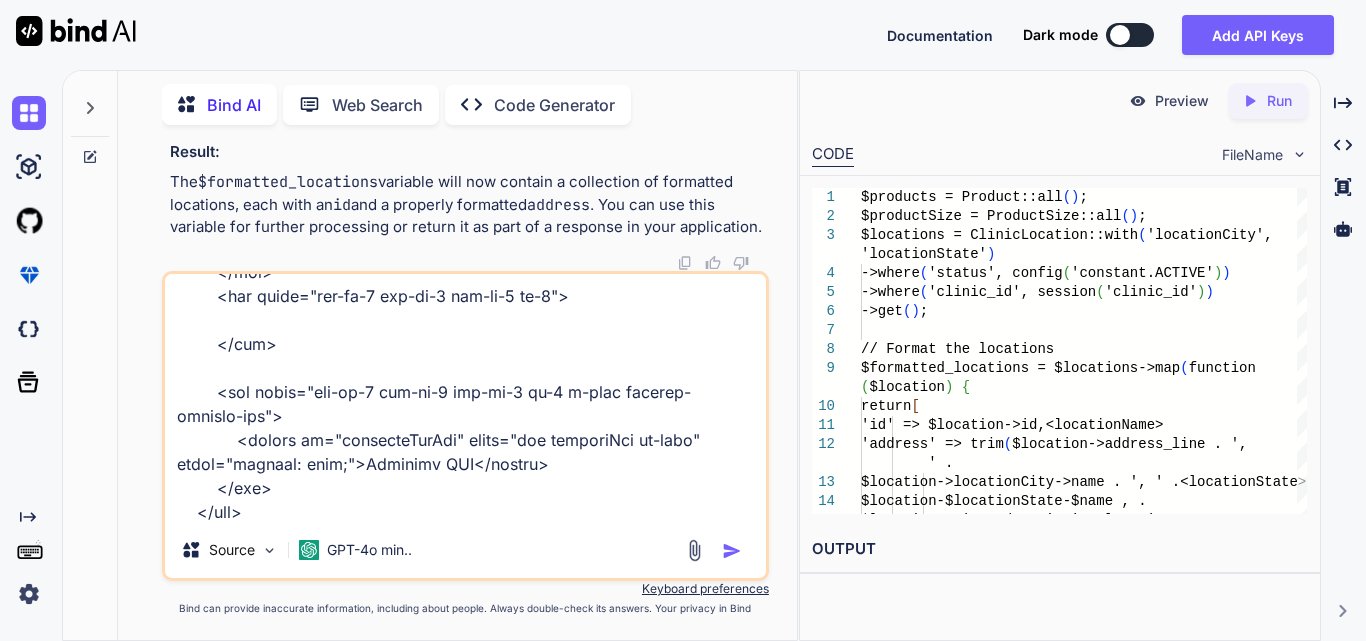 type on "<div class=\" mb-3\">
<h3 class=\"pageHeading\">Reporting Through Filter</h3>
</div>
<div class=\"row\">
@if (Auth::user()>hasRole('superadmin'))
<div class=\"col-md-6 col-lg-4  col-xl-3 mb-2\">
<select id=\"reportType\" class=\"form-control\" name=\"reportType\">
<option value=\"" disabled>Select Report Type</option>
<option value=\"units_used\" selected>Units used by clinic</option>
<option value=\"consignment\">Units on consignment at clinic</option>
<option value=\"utilization_ratio\">Utilization Ratio</option>
<option value=\"patient_by_week\">Units used by patient by week</option>
</select>
</div>
<div class=\"col-md-6 col-lg-4  col-xl-3 mb-2\">
<select id=\"clinic\" class=\"form-control\" name=\"clinic\">
<option value=\"">Select Clinic</option>
@foreach ($clinics as $clinic)" 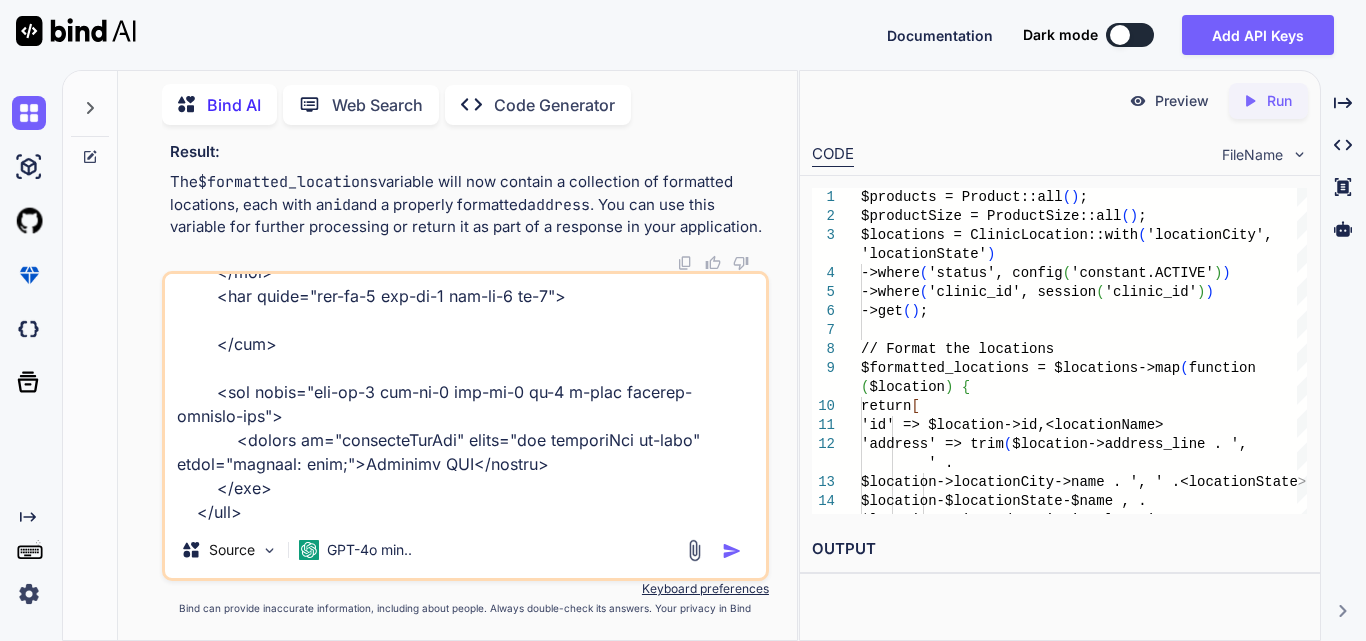 type on "<div class=\" mb-3\">
<h3 class=\"pageHeading\">Reporting Through Filter</h3>
</div>
<div class=\"row\">
@if (Auth::user()>hasRole('superadmin'))
<div class=\"col-md-6 col-lg-4  col-xl-3 mb-2\">
<select id=\"reportType\" class=\"form-control\" name=\"reportType\">
<option value=\"" disabled>Select Report Type</option>
<option value=\"units_used\" selected>Units used by clinic</option>
<option value=\"consignment\">Units on consignment at clinic</option>
<option value=\"utilization_ratio\">Utilization Ratio</option>
<option value=\"patient_by_week\">Units used by patient by week</option>
</select>
</div>
<div class=\"col-md-6 col-lg-4  col-xl-3 mb-2\">
<select id=\"clinic\" class=\"form-control\" name=\"clinic\">
<option value=\"">Select Clinic</option>
@foreach ($clinics as $clinic)" 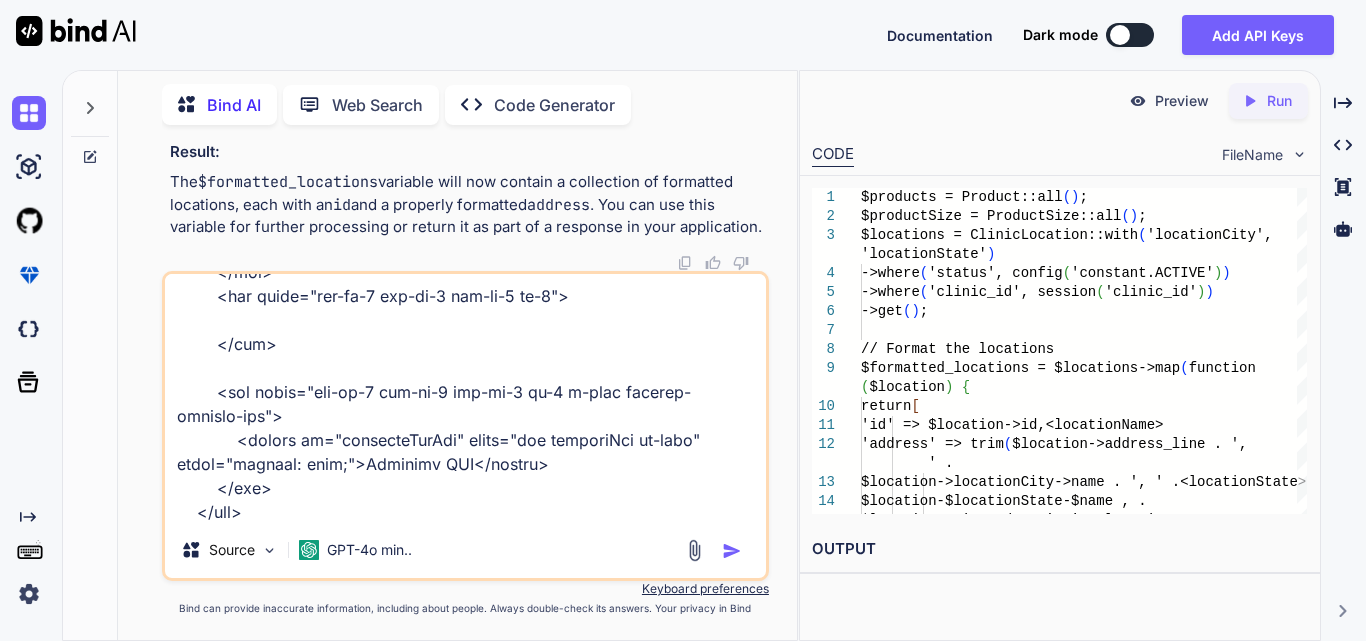 type on "<div class=\" mb-3\">
<h3 class=\"pageHeading\">Reporting Through Filter</h3>
</div>
<div class=\"row\">
@if (Auth::user()>hasRole('superadmin'))
<div class=\"col-md-6 col-lg-4  col-xl-3 mb-2\">
<select id=\"reportType\" class=\"form-control\" name=\"reportType\">
<option value=\"" disabled>Select Report Type</option>
<option value=\"units_used\" selected>Units used by clinic</option>
<option value=\"consignment\">Units on consignment at clinic</option>
<option value=\"utilization_ratio\">Utilization Ratio</option>
<option value=\"patient_by_week\">Units used by patient by week</option>
</select>
</div>
<div class=\"col-md-6 col-lg-4  col-xl-3 mb-2\">
<select id=\"clinic\" class=\"form-control\" name=\"clinic\">
<option value=\"">Select Clinic</option>
@foreach ($clinics as $clinic)" 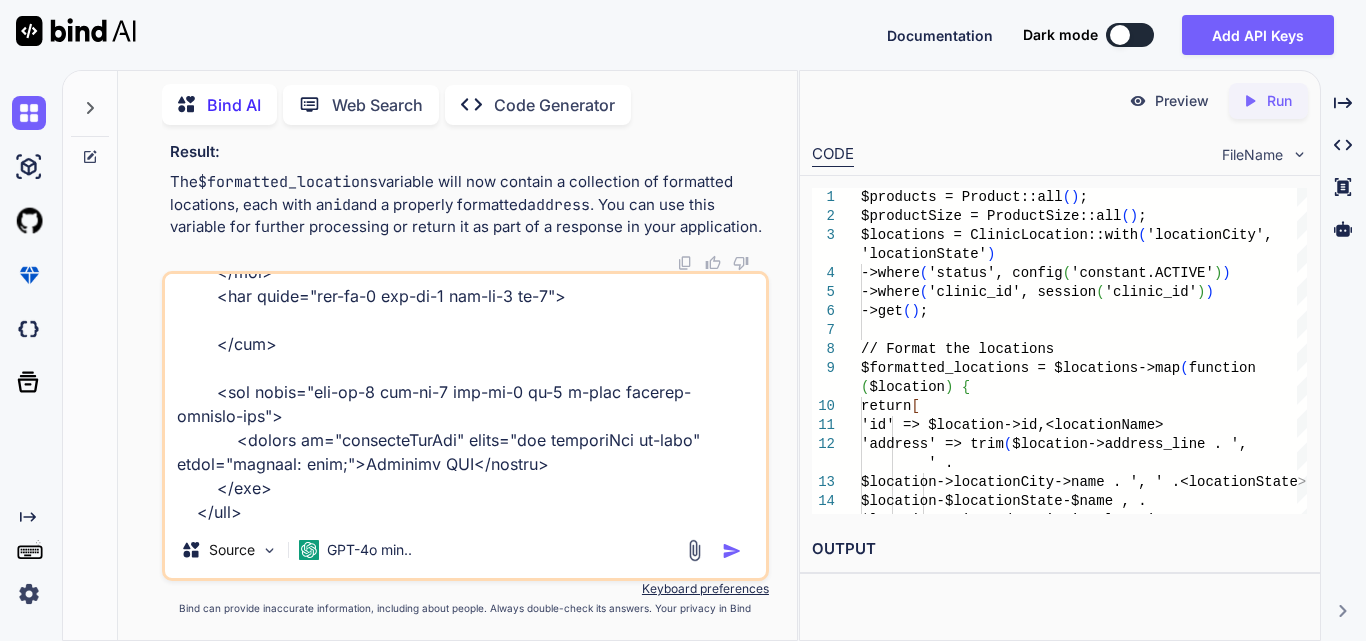 type on "<div class=\" mb-3\">
<h3 class=\"pageHeading\">Reporting Through Filter</h3>
</div>
<div class=\"row\">
@if (Auth::user()>hasRole('superadmin'))
<div class=\"col-md-6 col-lg-4  col-xl-3 mb-2\">
<select id=\"reportType\" class=\"form-control\" name=\"reportType\">
<option value=\"" disabled>Select Report Type</option>
<option value=\"units_used\" selected>Units used by clinic</option>
<option value=\"consignment\">Units on consignment at clinic</option>
<option value=\"utilization_ratio\">Utilization Ratio</option>
<option value=\"patient_by_week\">Units used by patient by week</option>
</select>
</div>
<div class=\"col-md-6 col-lg-4  col-xl-3 mb-2\">
<select id=\"clinic\" class=\"form-control\" name=\"clinic\">
<option value=\"">Select Clinic</option>
@foreach ($clinics as $clinic)" 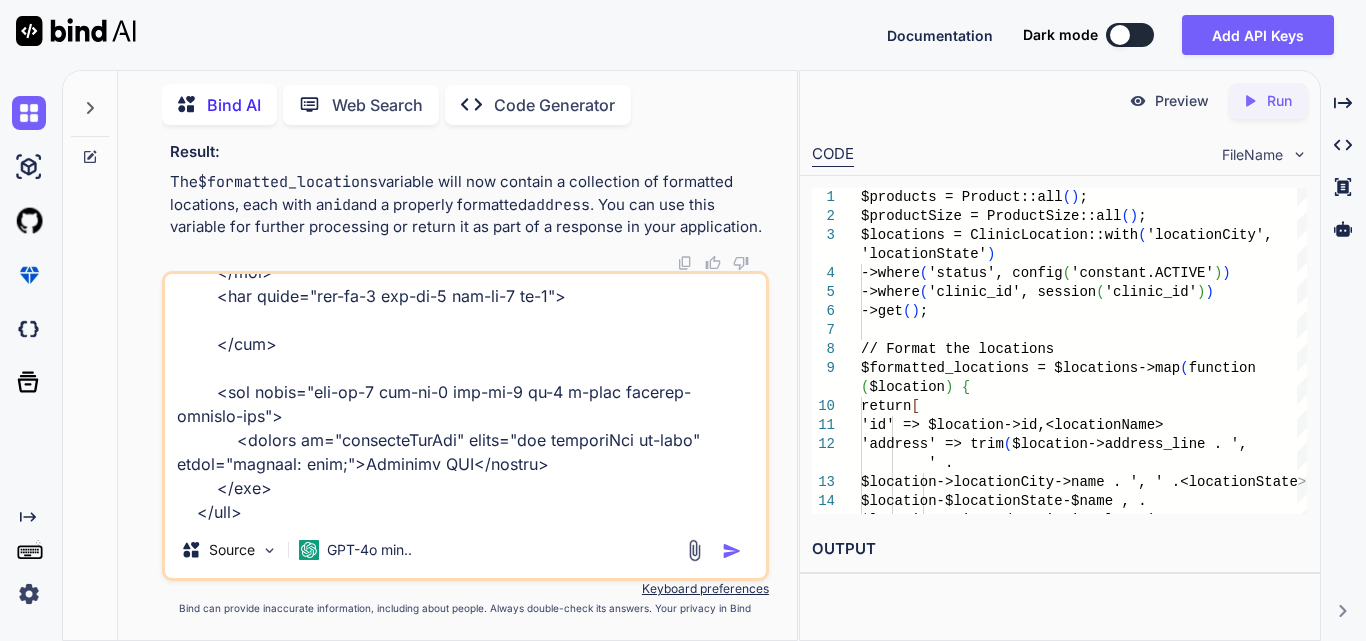 type on "<div class=\" mb-3\">
<h3 class=\"pageHeading\">Reporting Through Filter</h3>
</div>
<div class=\"row\">
@if (Auth::user()>hasRole('superadmin'))
<div class=\"col-md-6 col-lg-4  col-xl-3 mb-2\">
<select id=\"reportType\" class=\"form-control\" name=\"reportType\">
<option value=\"" disabled>Select Report Type</option>
<option value=\"units_used\" selected>Units used by clinic</option>
<option value=\"consignment\">Units on consignment at clinic</option>
<option value=\"utilization_ratio\">Utilization Ratio</option>
<option value=\"patient_by_week\">Units used by patient by week</option>
</select>
</div>
<div class=\"col-md-6 col-lg-4  col-xl-3 mb-2\">
<select id=\"clinic\" class=\"form-control\" name=\"clinic\">
<option value=\"">Select Clinic</option>
@foreach ($clinics as $clinic)" 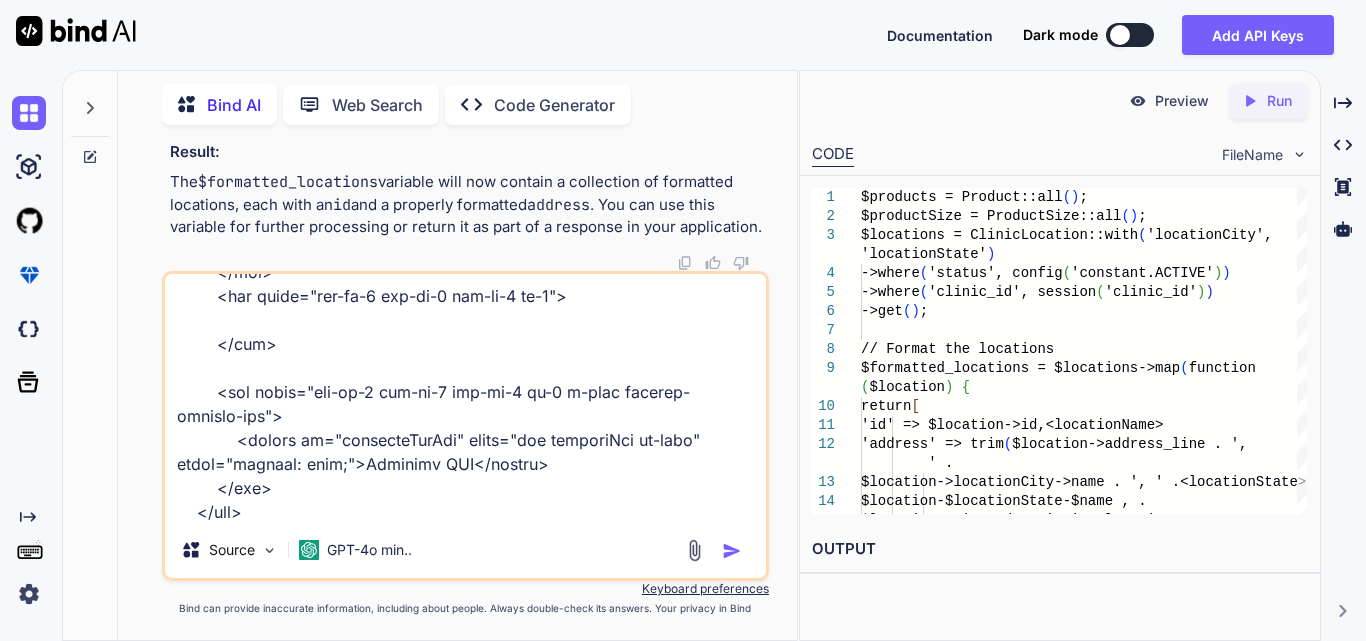 type on "<div class=\" mb-3\">
<h3 class=\"pageHeading\">Reporting Through Filter</h3>
</div>
<div class=\"row\">
@if (Auth::user()>hasRole('superadmin'))
<div class=\"col-md-6 col-lg-4  col-xl-3 mb-2\">
<select id=\"reportType\" class=\"form-control\" name=\"reportType\">
<option value=\"" disabled>Select Report Type</option>
<option value=\"units_used\" selected>Units used by clinic</option>
<option value=\"consignment\">Units on consignment at clinic</option>
<option value=\"utilization_ratio\">Utilization Ratio</option>
<option value=\"patient_by_week\">Units used by patient by week</option>
</select>
</div>
<div class=\"col-md-6 col-lg-4  col-xl-3 mb-2\">
<select id=\"clinic\" class=\"form-control\" name=\"clinic\">
<option value=\"">Select Clinic</option>
@foreach ($clinics as $clinic)" 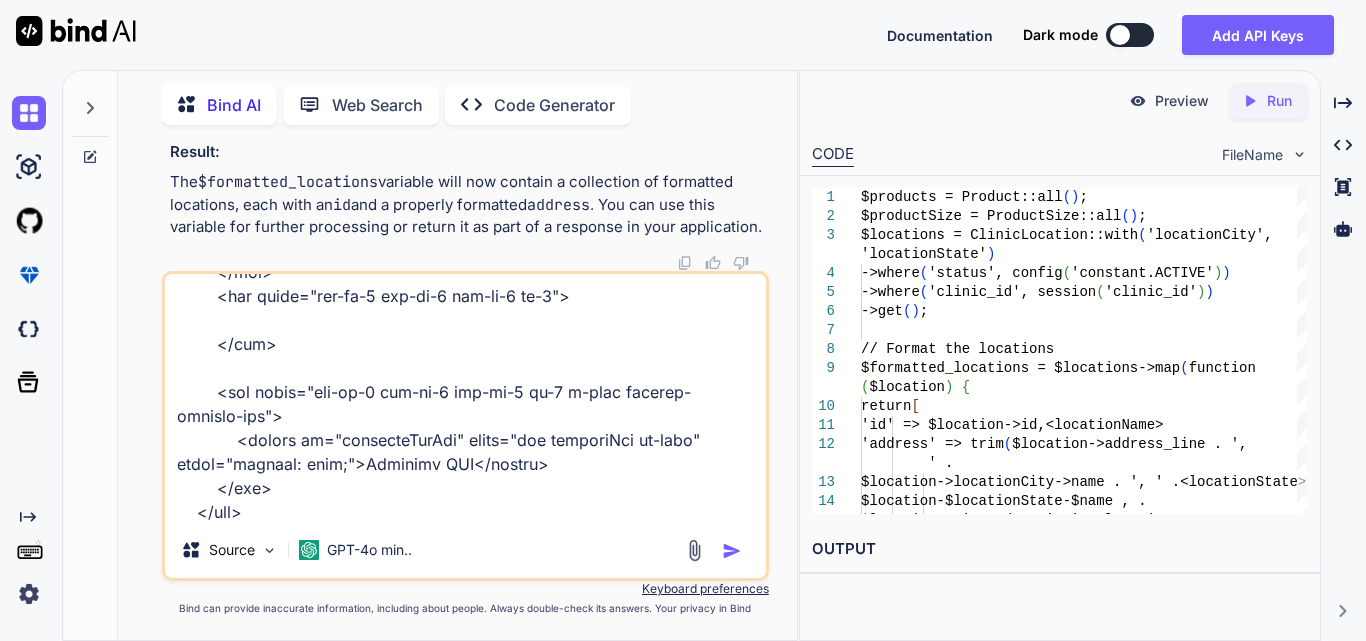 type on "<div class=\" mb-3\">
<h3 class=\"pageHeading\">Reporting Through Filter</h3>
</div>
<div class=\"row\">
@if (Auth::user()>hasRole('superadmin'))
<div class=\"col-md-6 col-lg-4  col-xl-3 mb-2\">
<select id=\"reportType\" class=\"form-control\" name=\"reportType\">
<option value=\"" disabled>Select Report Type</option>
<option value=\"units_used\" selected>Units used by clinic</option>
<option value=\"consignment\">Units on consignment at clinic</option>
<option value=\"utilization_ratio\">Utilization Ratio</option>
<option value=\"patient_by_week\">Units used by patient by week</option>
</select>
</div>
<div class=\"col-md-6 col-lg-4  col-xl-3 mb-2\">
<select id=\"clinic\" class=\"form-control\" name=\"clinic\">
<option value=\"">Select Clinic</option>
@foreach ($clinics as $clinic)" 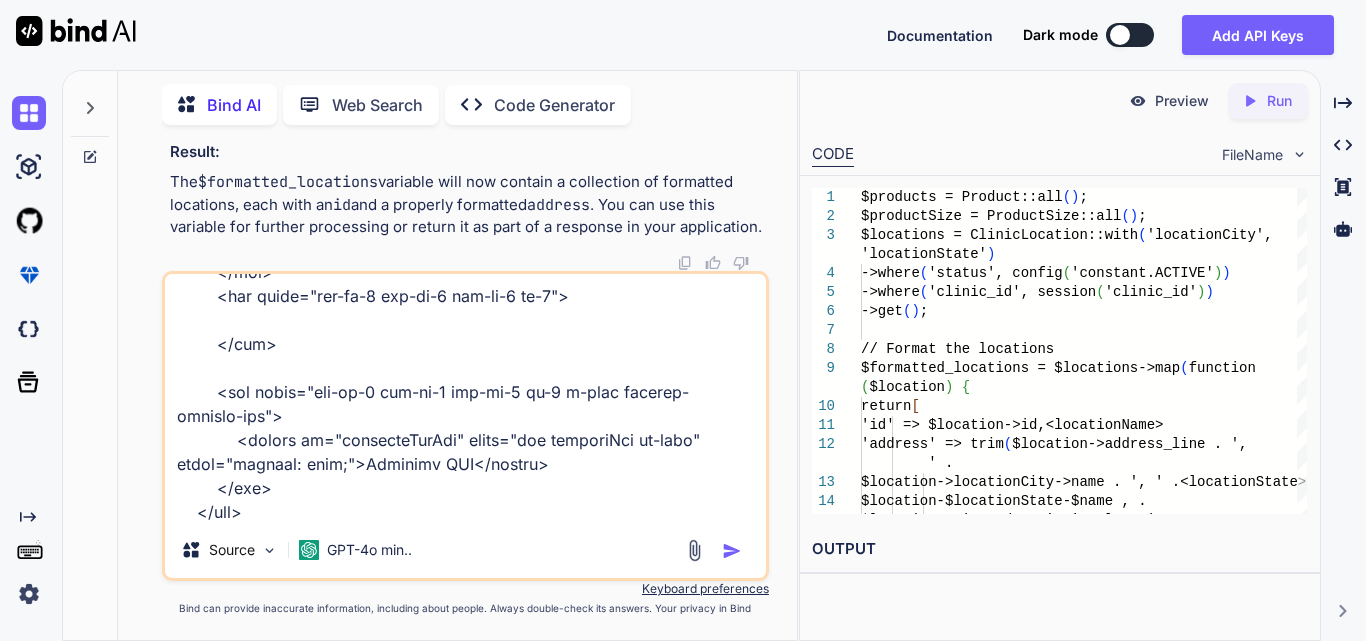 type on "<div class=\" mb-3\">
<h3 class=\"pageHeading\">Reporting Through Filter</h3>
</div>
<div class=\"row\">
@if (Auth::user()>hasRole('superadmin'))
<div class=\"col-md-6 col-lg-4  col-xl-3 mb-2\">
<select id=\"reportType\" class=\"form-control\" name=\"reportType\">
<option value=\"" disabled>Select Report Type</option>
<option value=\"units_used\" selected>Units used by clinic</option>
<option value=\"consignment\">Units on consignment at clinic</option>
<option value=\"utilization_ratio\">Utilization Ratio</option>
<option value=\"patient_by_week\">Units used by patient by week</option>
</select>
</div>
<div class=\"col-md-6 col-lg-4  col-xl-3 mb-2\">
<select id=\"clinic\" class=\"form-control\" name=\"clinic\">
<option value=\"">Select Clinic</option>
@foreach ($clinics as $clinic)" 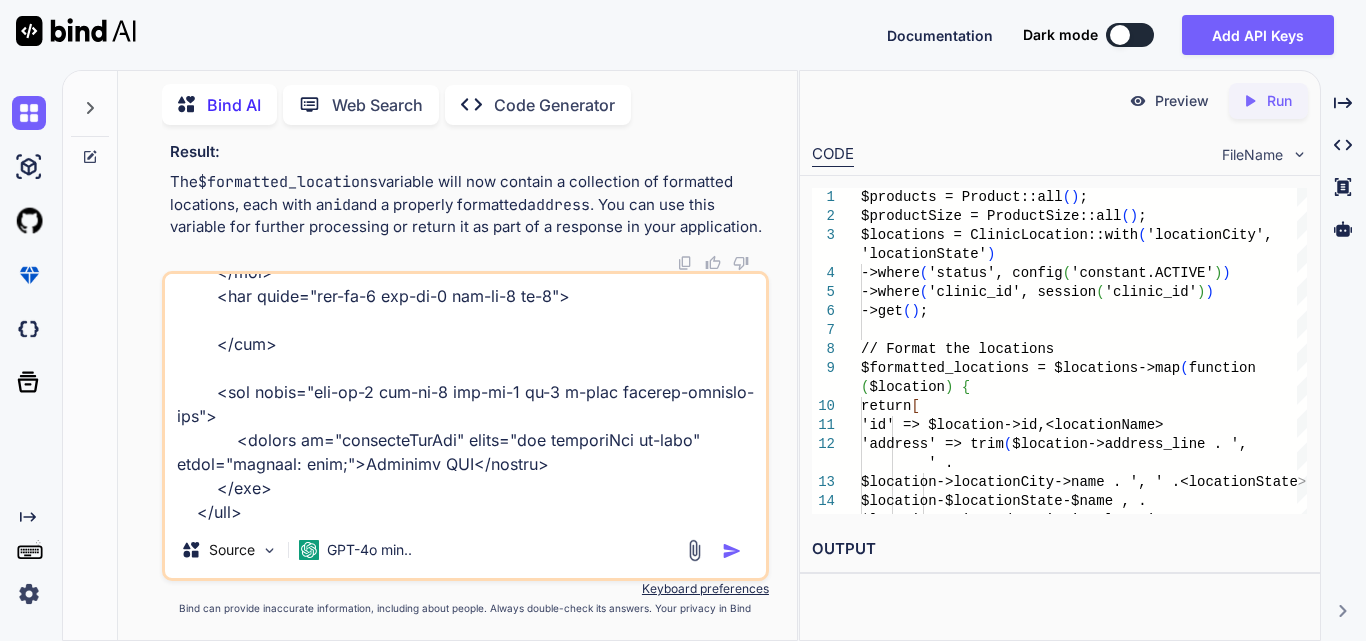 type on "<div class=\" mb-3\">
<h3 class=\"pageHeading\">Reporting Through Filter</h3>
</div>
<div class=\"row\">
@if (Auth::user()>hasRole('superadmin'))
<div class=\"col-md-6 col-lg-4  col-xl-3 mb-2\">
<select id=\"reportType\" class=\"form-control\" name=\"reportType\">
<option value=\"" disabled>Select Report Type</option>
<option value=\"units_used\" selected>Units used by clinic</option>
<option value=\"consignment\">Units on consignment at clinic</option>
<option value=\"utilization_ratio\">Utilization Ratio</option>
<option value=\"patient_by_week\">Units used by patient by week</option>
</select>
</div>
<div class=\"col-md-6 col-lg-4  col-xl-3 mb-2\">
<select id=\"clinic\" class=\"form-control\" name=\"clinic\">
<option value=\"">Select Clinic</option>
@foreach ($clinics as $clinic)" 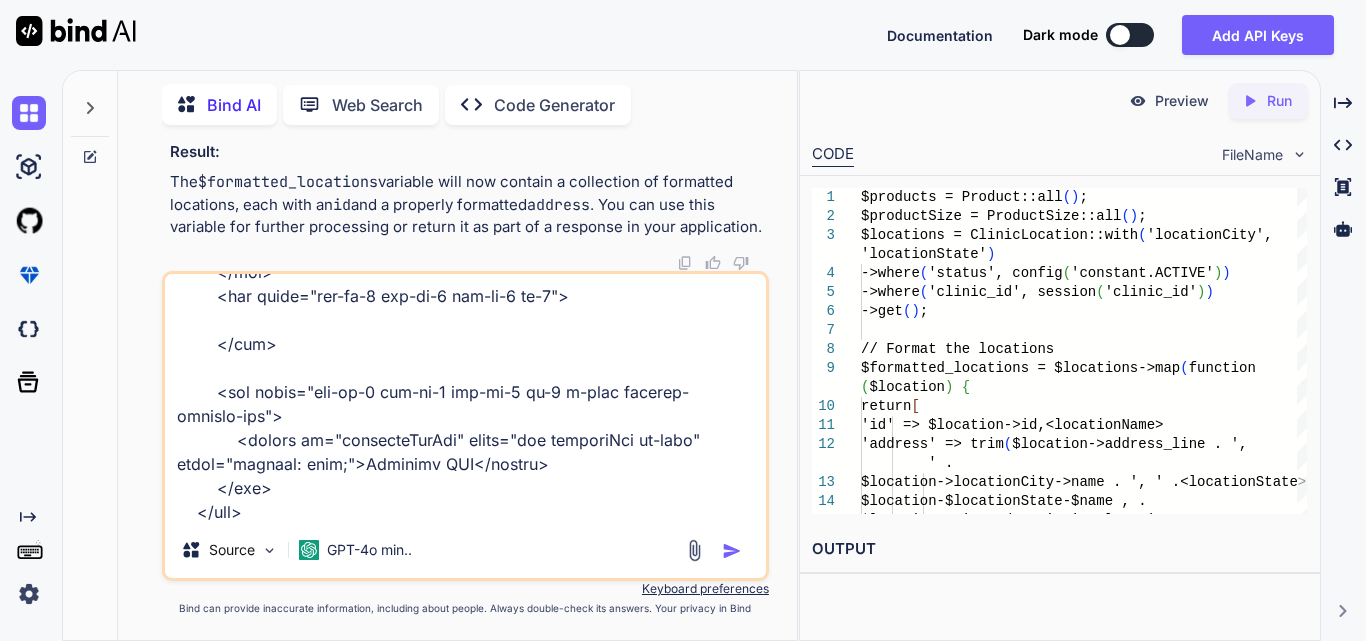 type on "<div class=\" mb-3\">
<h3 class=\"pageHeading\">Reporting Through Filter</h3>
</div>
<div class=\"row\">
@if (Auth::user()>hasRole('superadmin'))
<div class=\"col-md-6 col-lg-4  col-xl-3 mb-2\">
<select id=\"reportType\" class=\"form-control\" name=\"reportType\">
<option value=\"" disabled>Select Report Type</option>
<option value=\"units_used\" selected>Units used by clinic</option>
<option value=\"consignment\">Units on consignment at clinic</option>
<option value=\"utilization_ratio\">Utilization Ratio</option>
<option value=\"patient_by_week\">Units used by patient by week</option>
</select>
</div>
<div class=\"col-md-6 col-lg-4  col-xl-3 mb-2\">
<select id=\"clinic\" class=\"form-control\" name=\"clinic\">
<option value=\"">Select Clinic</option>
@foreach ($clinics as $clinic)" 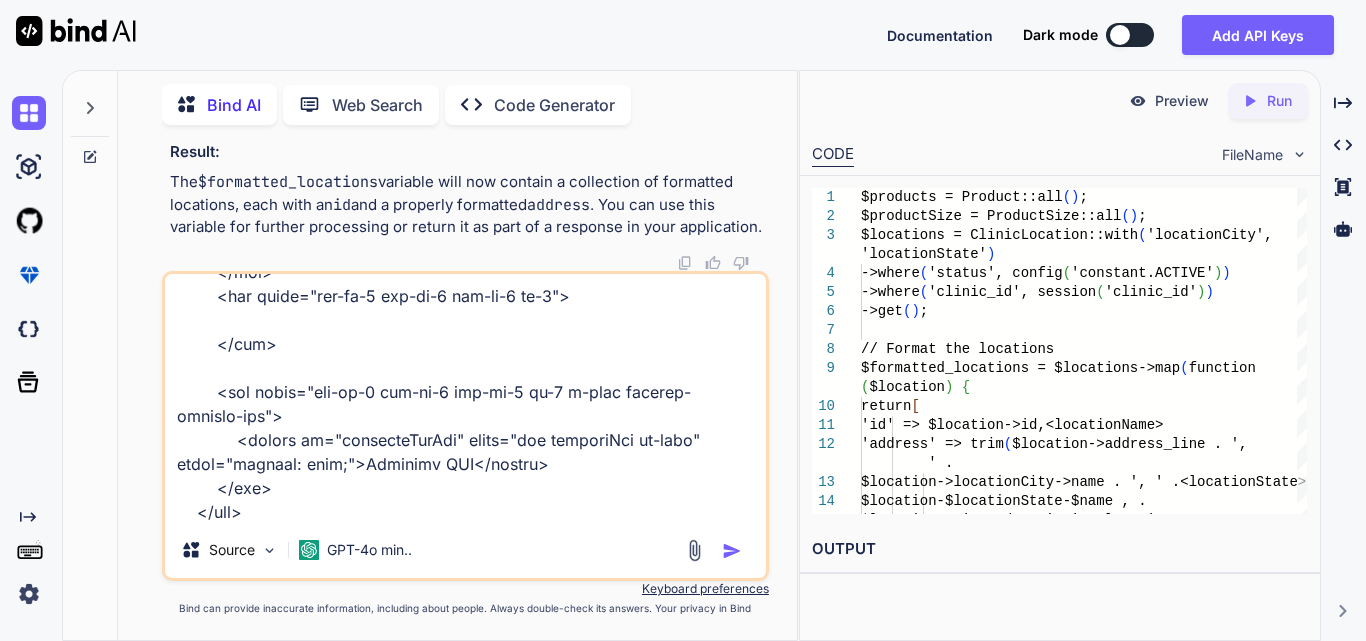 type on "<div class=\" mb-3\">
<h3 class=\"pageHeading\">Reporting Through Filter</h3>
</div>
<div class=\"row\">
@if (Auth::user()>hasRole('superadmin'))
<div class=\"col-md-6 col-lg-4  col-xl-3 mb-2\">
<select id=\"reportType\" class=\"form-control\" name=\"reportType\">
<option value=\"" disabled>Select Report Type</option>
<option value=\"units_used\" selected>Units used by clinic</option>
<option value=\"consignment\">Units on consignment at clinic</option>
<option value=\"utilization_ratio\">Utilization Ratio</option>
<option value=\"patient_by_week\">Units used by patient by week</option>
</select>
</div>
<div class=\"col-md-6 col-lg-4  col-xl-3 mb-2\">
<select id=\"clinic\" class=\"form-control\" name=\"clinic\">
<option value=\"">Select Clinic</option>
@foreach ($clinics as $clinic)" 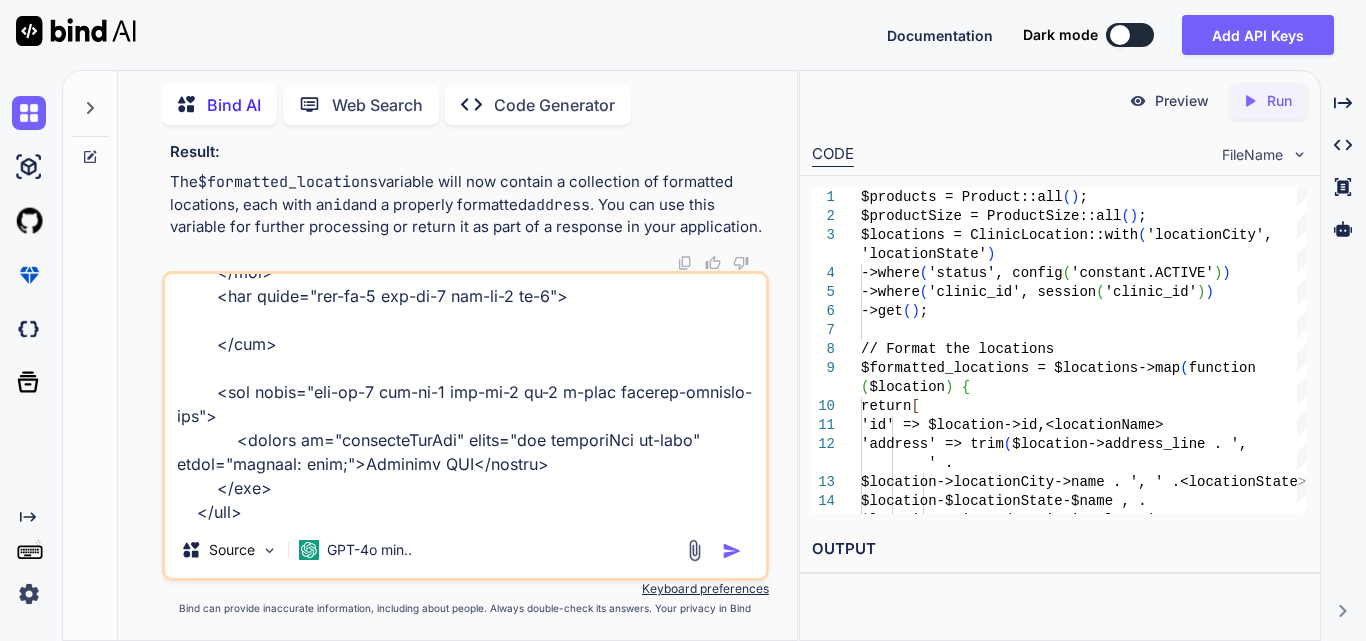 type on "<div class=\" mb-3\">
<h3 class=\"pageHeading\">Reporting Through Filter</h3>
</div>
<div class=\"row\">
@if (Auth::user()>hasRole('superadmin'))
<div class=\"col-md-6 col-lg-4  col-xl-3 mb-2\">
<select id=\"reportType\" class=\"form-control\" name=\"reportType\">
<option value=\"" disabled>Select Report Type</option>
<option value=\"units_used\" selected>Units used by clinic</option>
<option value=\"consignment\">Units on consignment at clinic</option>
<option value=\"utilization_ratio\">Utilization Ratio</option>
<option value=\"patient_by_week\">Units used by patient by week</option>
</select>
</div>
<div class=\"col-md-6 col-lg-4  col-xl-3 mb-2\">
<select id=\"clinic\" class=\"form-control\" name=\"clinic\">
<option value=\"">Select Clinic</option>
@foreach ($clinics as $clinic)" 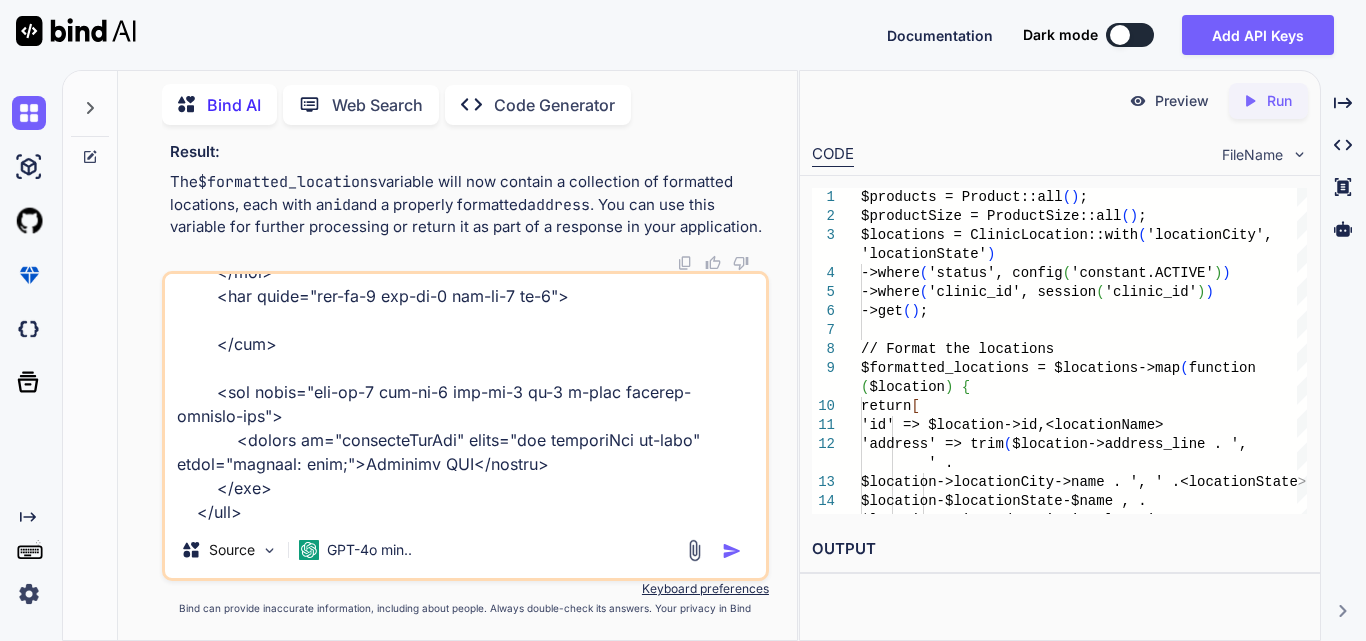type on "<div class=\" mb-3\">
<h3 class=\"pageHeading\">Reporting Through Filter</h3>
</div>
<div class=\"row\">
@if (Auth::user()>hasRole('superadmin'))
<div class=\"col-md-6 col-lg-4  col-xl-3 mb-2\">
<select id=\"reportType\" class=\"form-control\" name=\"reportType\">
<option value=\"" disabled>Select Report Type</option>
<option value=\"units_used\" selected>Units used by clinic</option>
<option value=\"consignment\">Units on consignment at clinic</option>
<option value=\"utilization_ratio\">Utilization Ratio</option>
<option value=\"patient_by_week\">Units used by patient by week</option>
</select>
</div>
<div class=\"col-md-6 col-lg-4  col-xl-3 mb-2\">
<select id=\"clinic\" class=\"form-control\" name=\"clinic\">
<option value=\"">Select Clinic</option>
@foreach ($clinics as $clinic)" 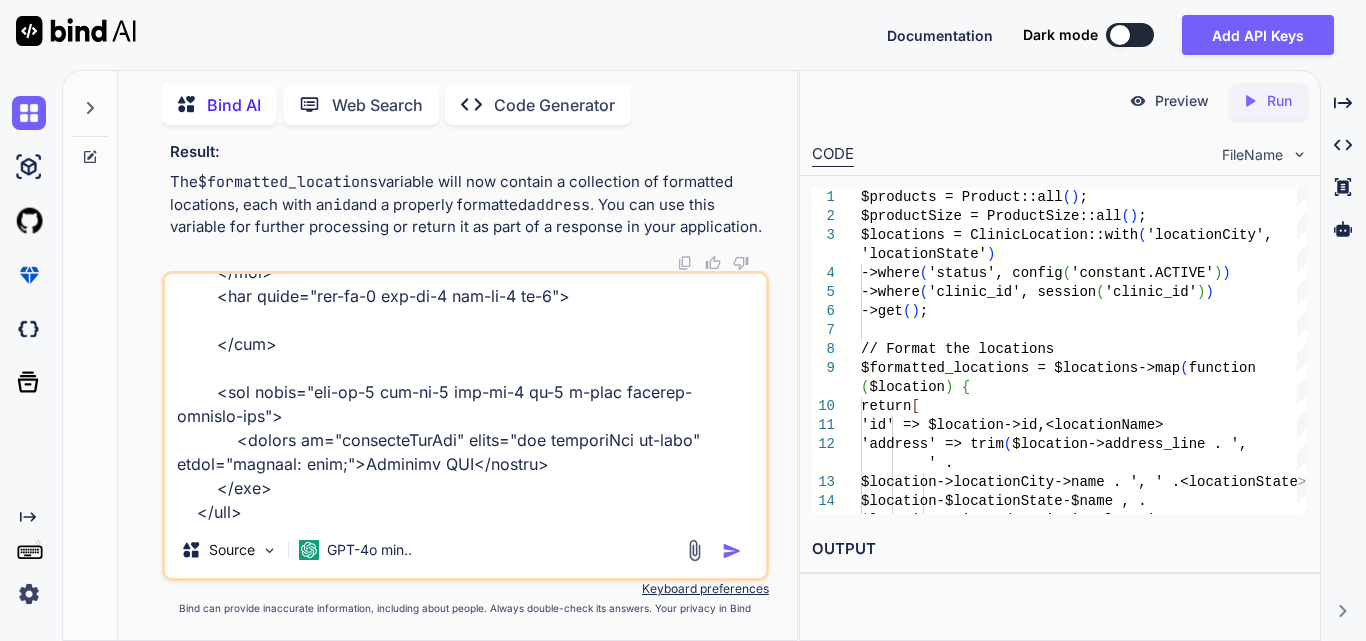 type on "<div class=\" mb-3\">
<h3 class=\"pageHeading\">Reporting Through Filter</h3>
</div>
<div class=\"row\">
@if (Auth::user()>hasRole('superadmin'))
<div class=\"col-md-6 col-lg-4  col-xl-3 mb-2\">
<select id=\"reportType\" class=\"form-control\" name=\"reportType\">
<option value=\"" disabled>Select Report Type</option>
<option value=\"units_used\" selected>Units used by clinic</option>
<option value=\"consignment\">Units on consignment at clinic</option>
<option value=\"utilization_ratio\">Utilization Ratio</option>
<option value=\"patient_by_week\">Units used by patient by week</option>
</select>
</div>
<div class=\"col-md-6 col-lg-4  col-xl-3 mb-2\">
<select id=\"clinic\" class=\"form-control\" name=\"clinic\">
<option value=\"">Select Clinic</option>
@foreach ($clinics as $clinic)" 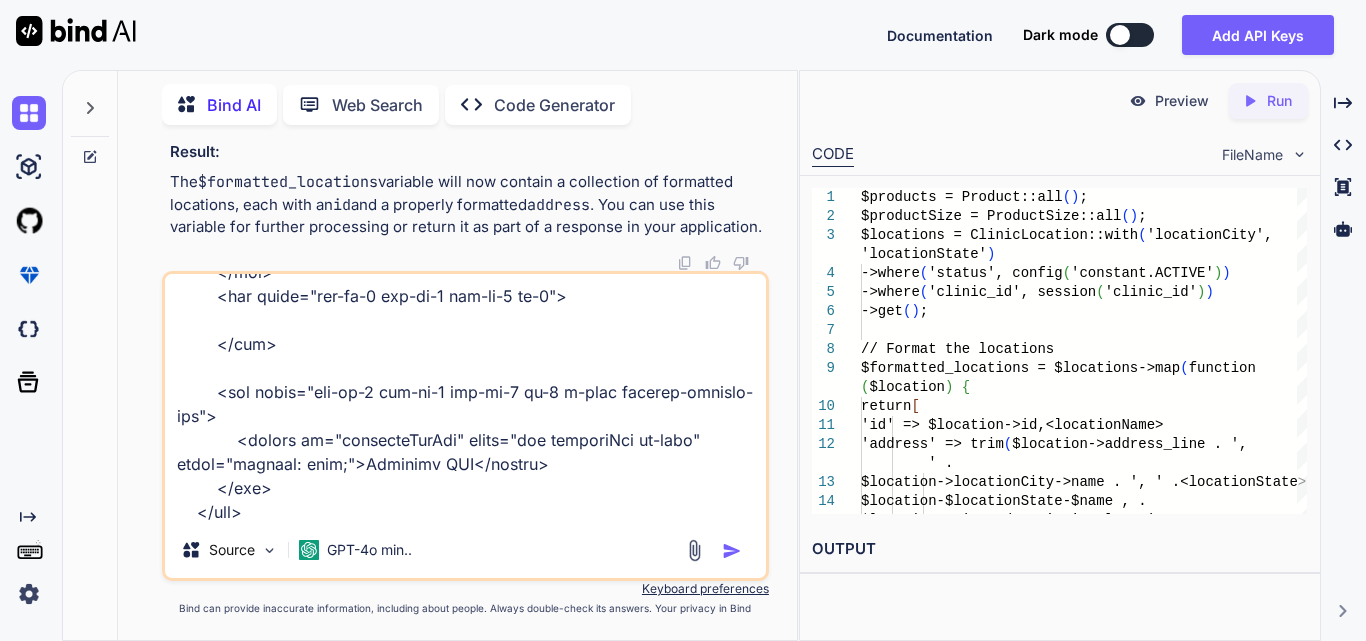 type on "<div class=\" mb-3\">
<h3 class=\"pageHeading\">Reporting Through Filter</h3>
</div>
<div class=\"row\">
@if (Auth::user()>hasRole('superadmin'))
<div class=\"col-md-6 col-lg-4  col-xl-3 mb-2\">
<select id=\"reportType\" class=\"form-control\" name=\"reportType\">
<option value=\"" disabled>Select Report Type</option>
<option value=\"units_used\" selected>Units used by clinic</option>
<option value=\"consignment\">Units on consignment at clinic</option>
<option value=\"utilization_ratio\">Utilization Ratio</option>
<option value=\"patient_by_week\">Units used by patient by week</option>
</select>
</div>
<div class=\"col-md-6 col-lg-4  col-xl-3 mb-2\">
<select id=\"clinic\" class=\"form-control\" name=\"clinic\">
<option value=\"">Select Clinic</option>
@foreach ($clinics as $clinic)" 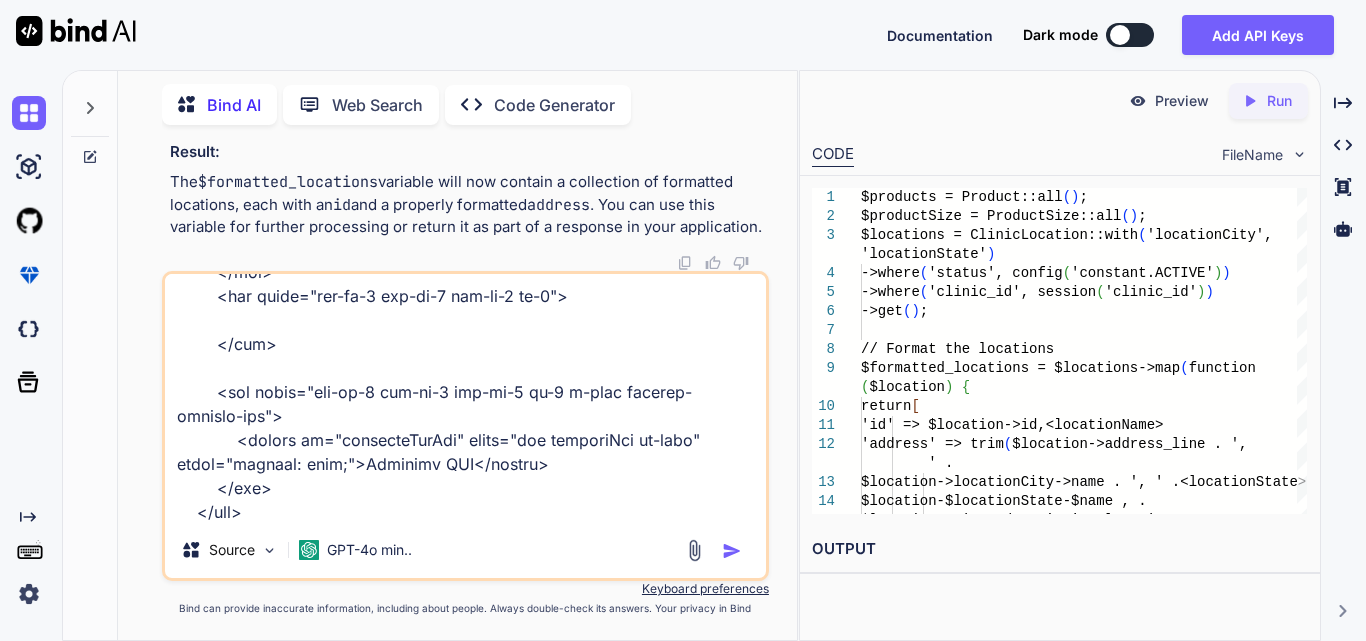 type on "<div class=\" mb-3\">
<h3 class=\"pageHeading\">Reporting Through Filter</h3>
</div>
<div class=\"row\">
@if (Auth::user()>hasRole('superadmin'))
<div class=\"col-md-6 col-lg-4  col-xl-3 mb-2\">
<select id=\"reportType\" class=\"form-control\" name=\"reportType\">
<option value=\"" disabled>Select Report Type</option>
<option value=\"units_used\" selected>Units used by clinic</option>
<option value=\"consignment\">Units on consignment at clinic</option>
<option value=\"utilization_ratio\">Utilization Ratio</option>
<option value=\"patient_by_week\">Units used by patient by week</option>
</select>
</div>
<div class=\"col-md-6 col-lg-4  col-xl-3 mb-2\">
<select id=\"clinic\" class=\"form-control\" name=\"clinic\">
<option value=\"">Select Clinic</option>
@foreach ($clinics as $clinic)" 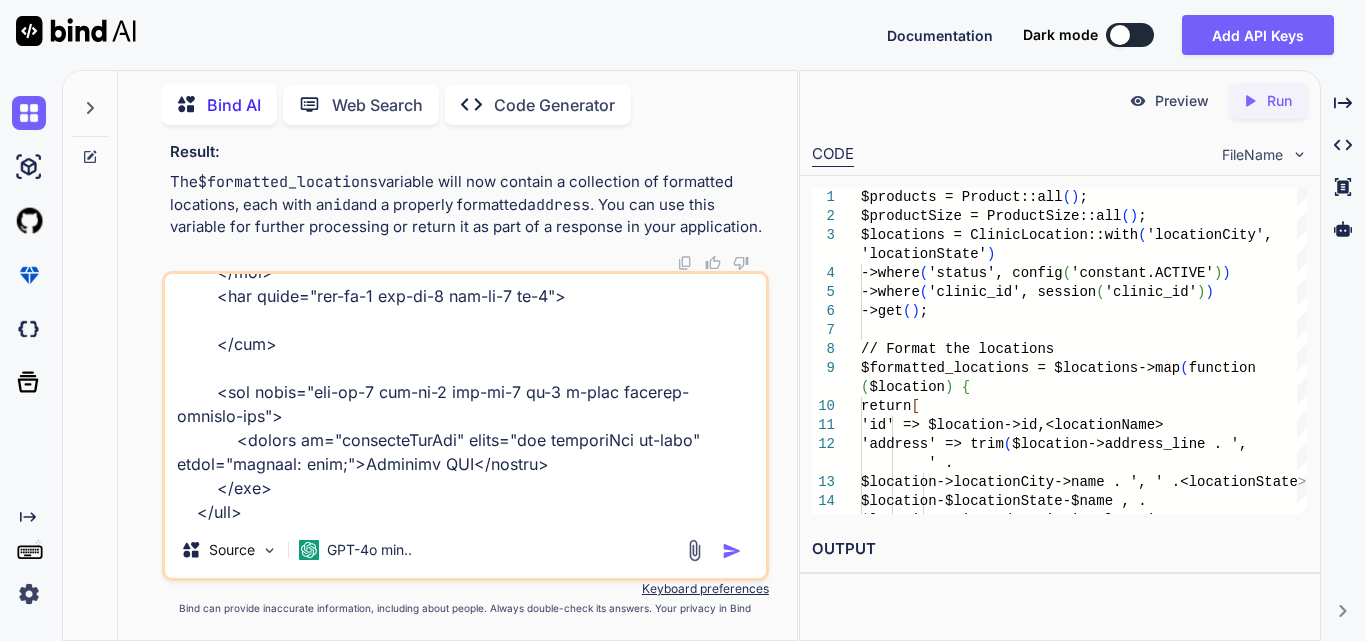 type on "<div class=\" mb-3\">
<h3 class=\"pageHeading\">Reporting Through Filter</h3>
</div>
<div class=\"row\">
@if (Auth::user()>hasRole('superadmin'))
<div class=\"col-md-6 col-lg-4  col-xl-3 mb-2\">
<select id=\"reportType\" class=\"form-control\" name=\"reportType\">
<option value=\"" disabled>Select Report Type</option>
<option value=\"units_used\" selected>Units used by clinic</option>
<option value=\"consignment\">Units on consignment at clinic</option>
<option value=\"utilization_ratio\">Utilization Ratio</option>
<option value=\"patient_by_week\">Units used by patient by week</option>
</select>
</div>
<div class=\"col-md-6 col-lg-4  col-xl-3 mb-2\">
<select id=\"clinic\" class=\"form-control\" name=\"clinic\">
<option value=\"">Select Clinic</option>
@foreach ($clinics as $clinic)" 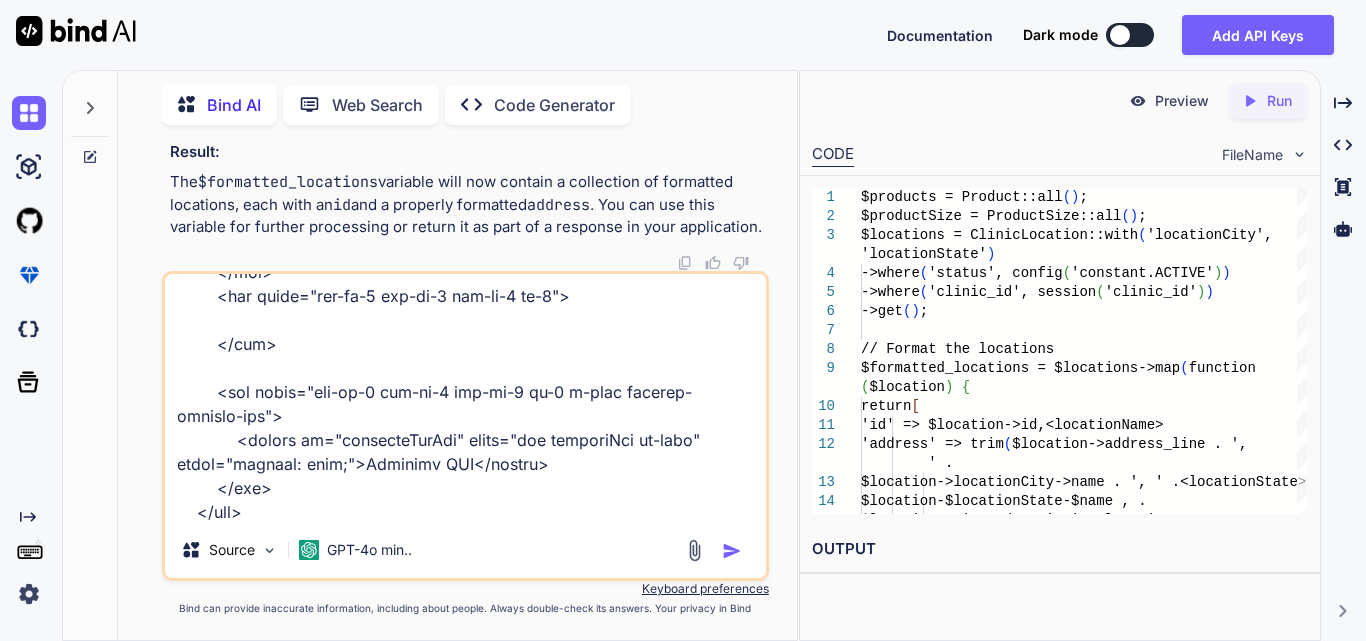type on "<div class=\" mb-3\">
<h3 class=\"pageHeading\">Reporting Through Filter</h3>
</div>
<div class=\"row\">
@if (Auth::user()>hasRole('superadmin'))
<div class=\"col-md-6 col-lg-4  col-xl-3 mb-2\">
<select id=\"reportType\" class=\"form-control\" name=\"reportType\">
<option value=\"" disabled>Select Report Type</option>
<option value=\"units_used\" selected>Units used by clinic</option>
<option value=\"consignment\">Units on consignment at clinic</option>
<option value=\"utilization_ratio\">Utilization Ratio</option>
<option value=\"patient_by_week\">Units used by patient by week</option>
</select>
</div>
<div class=\"col-md-6 col-lg-4  col-xl-3 mb-2\">
<select id=\"clinic\" class=\"form-control\" name=\"clinic\">
<option value=\"">Select Clinic</option>
@foreach ($clinics as $clinic)" 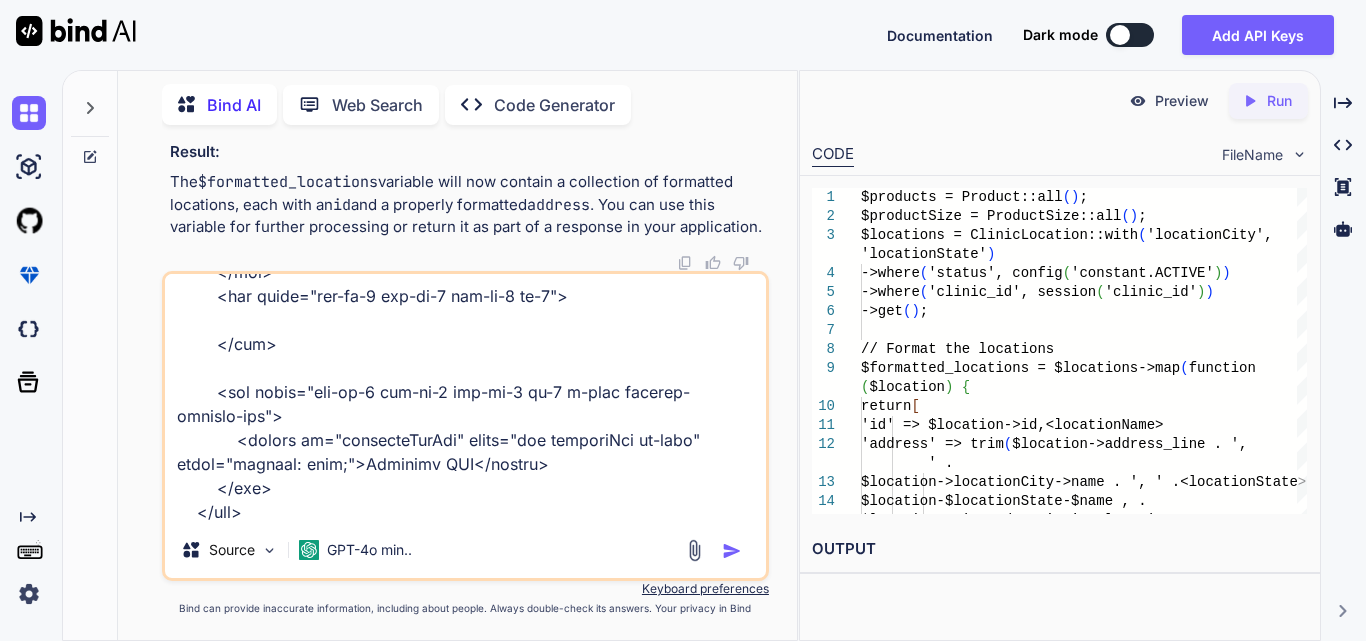 type on "<div class=\" mb-3\">
<h3 class=\"pageHeading\">Reporting Through Filter</h3>
</div>
<div class=\"row\">
@if (Auth::user()>hasRole('superadmin'))
<div class=\"col-md-6 col-lg-4  col-xl-3 mb-2\">
<select id=\"reportType\" class=\"form-control\" name=\"reportType\">
<option value=\"" disabled>Select Report Type</option>
<option value=\"units_used\" selected>Units used by clinic</option>
<option value=\"consignment\">Units on consignment at clinic</option>
<option value=\"utilization_ratio\">Utilization Ratio</option>
<option value=\"patient_by_week\">Units used by patient by week</option>
</select>
</div>
<div class=\"col-md-6 col-lg-4  col-xl-3 mb-2\">
<select id=\"clinic\" class=\"form-control\" name=\"clinic\">
<option value=\"">Select Clinic</option>
@foreach ($clinics as $clinic)" 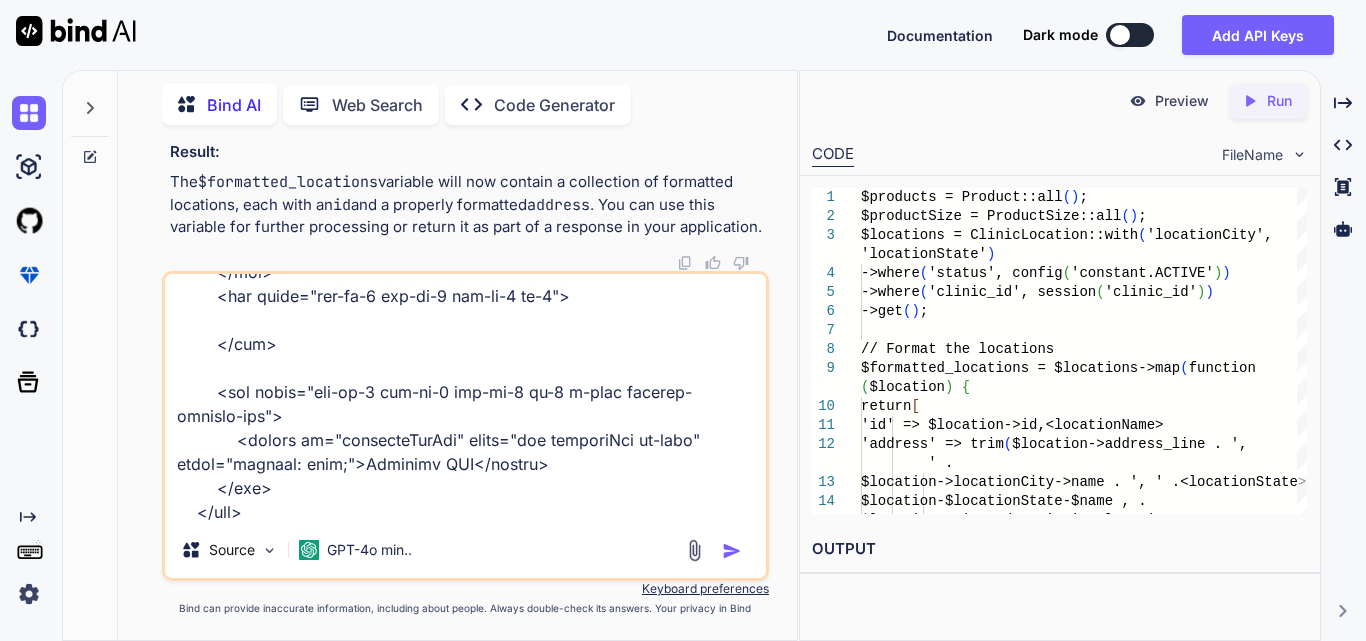 type on "<div class=\" mb-3\">
<h3 class=\"pageHeading\">Reporting Through Filter</h3>
</div>
<div class=\"row\">
@if (Auth::user()>hasRole('superadmin'))
<div class=\"col-md-6 col-lg-4  col-xl-3 mb-2\">
<select id=\"reportType\" class=\"form-control\" name=\"reportType\">
<option value=\"" disabled>Select Report Type</option>
<option value=\"units_used\" selected>Units used by clinic</option>
<option value=\"consignment\">Units on consignment at clinic</option>
<option value=\"utilization_ratio\">Utilization Ratio</option>
<option value=\"patient_by_week\">Units used by patient by week</option>
</select>
</div>
<div class=\"col-md-6 col-lg-4  col-xl-3 mb-2\">
<select id=\"clinic\" class=\"form-control\" name=\"clinic\">
<option value=\"">Select Clinic</option>
@foreach ($clinics as $clinic)" 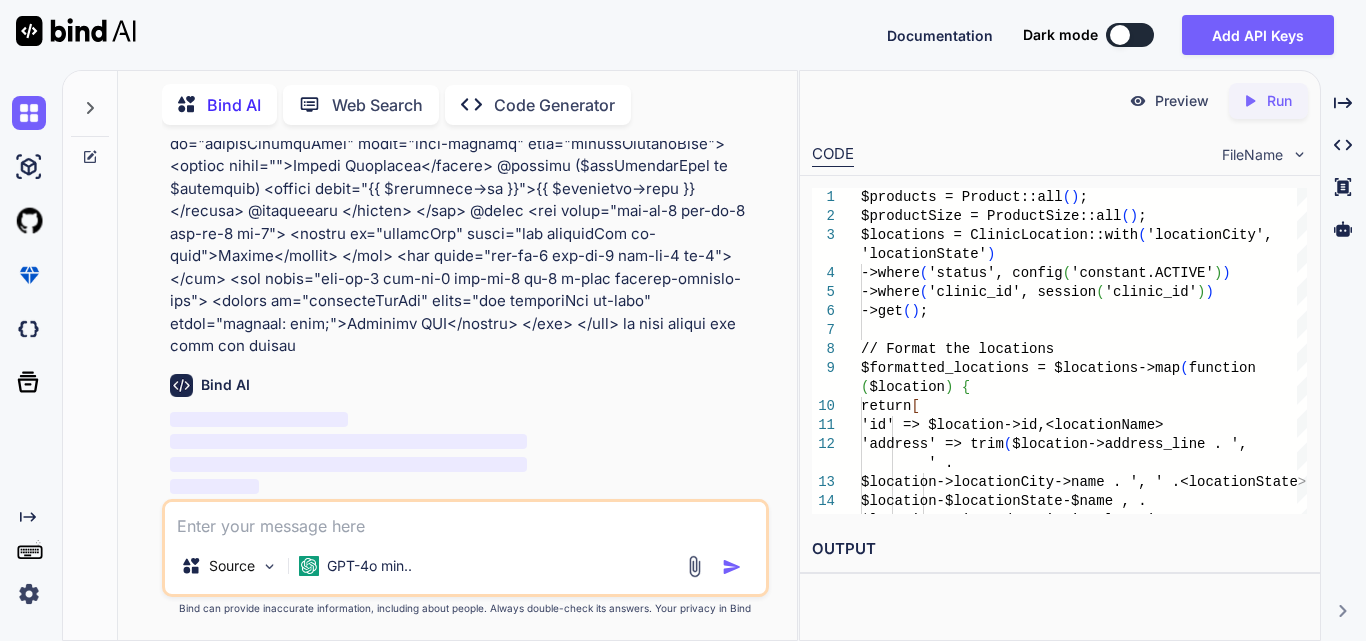 scroll, scrollTop: 0, scrollLeft: 0, axis: both 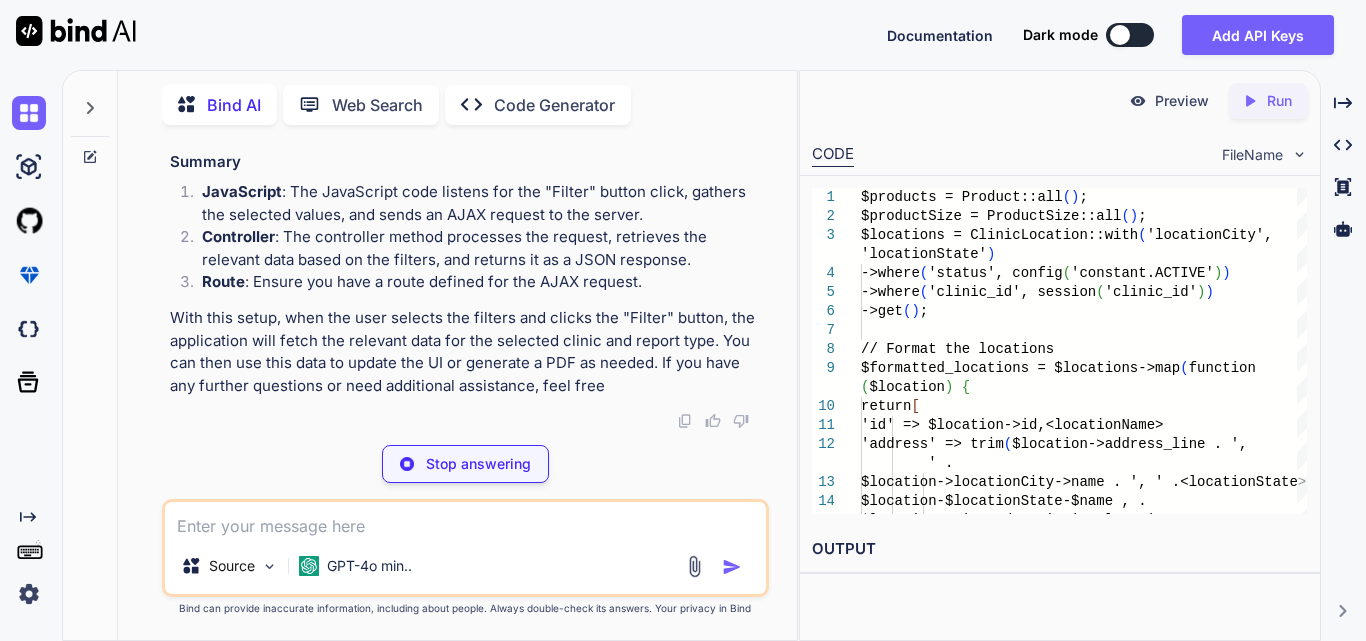 type on "x" 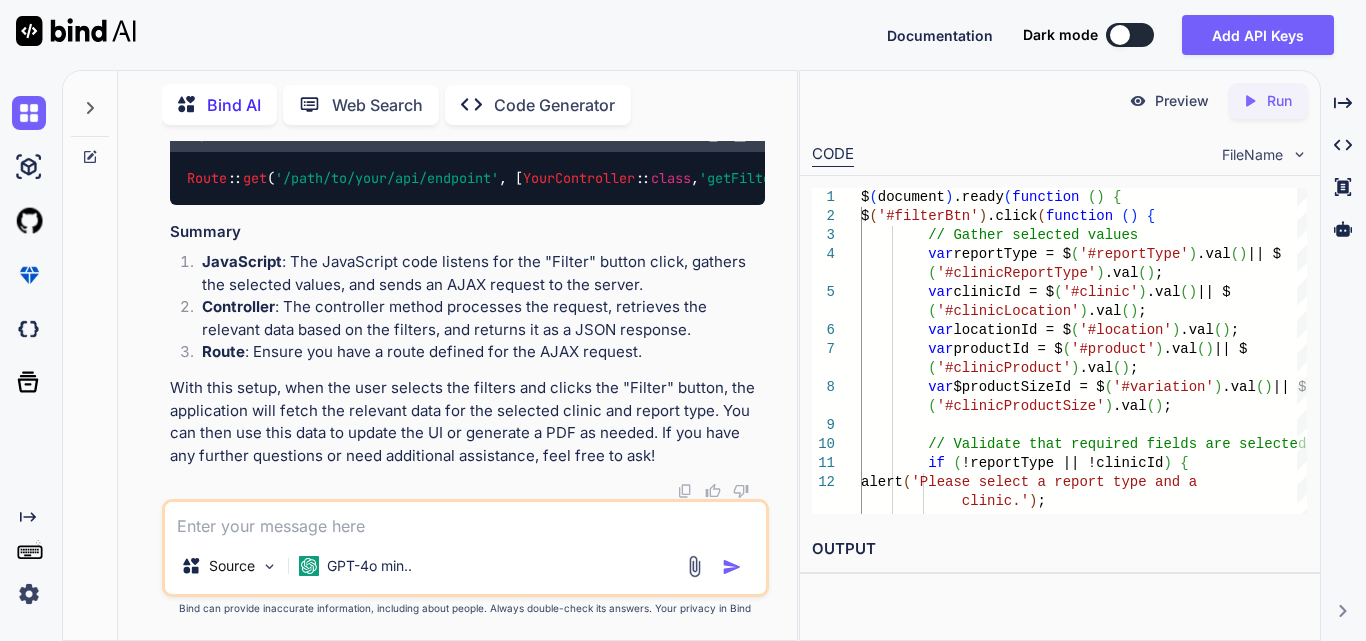 scroll, scrollTop: 103136, scrollLeft: 0, axis: vertical 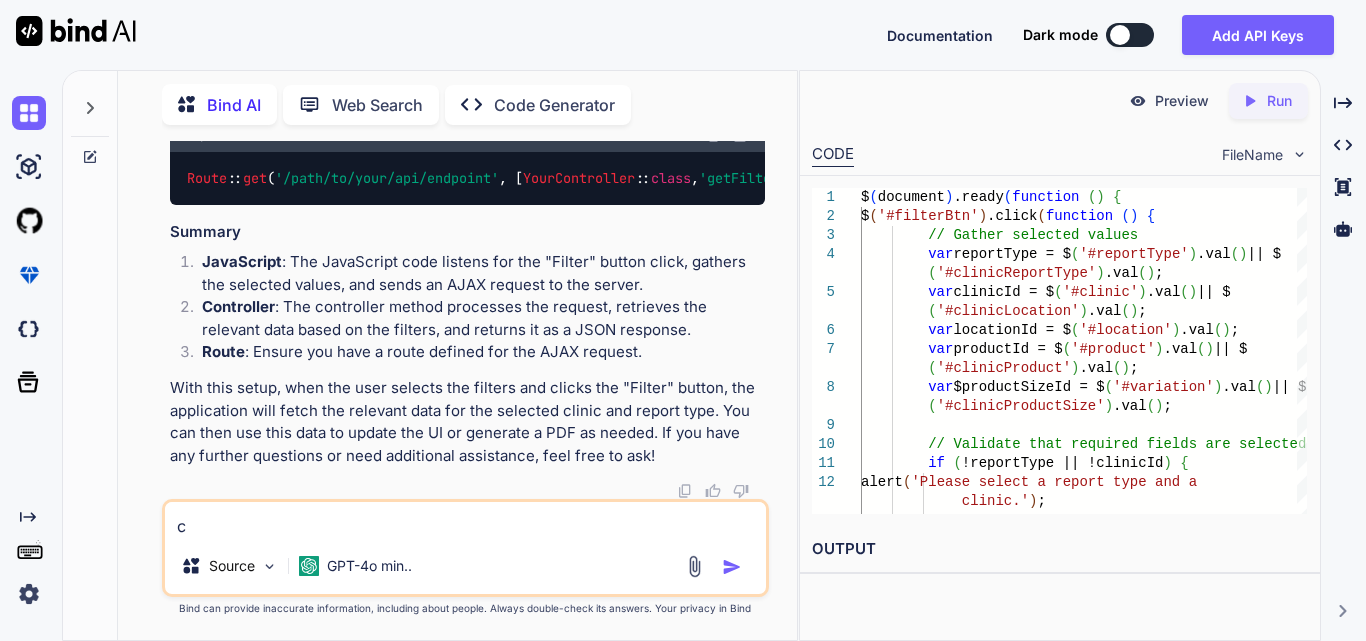 type on "ca" 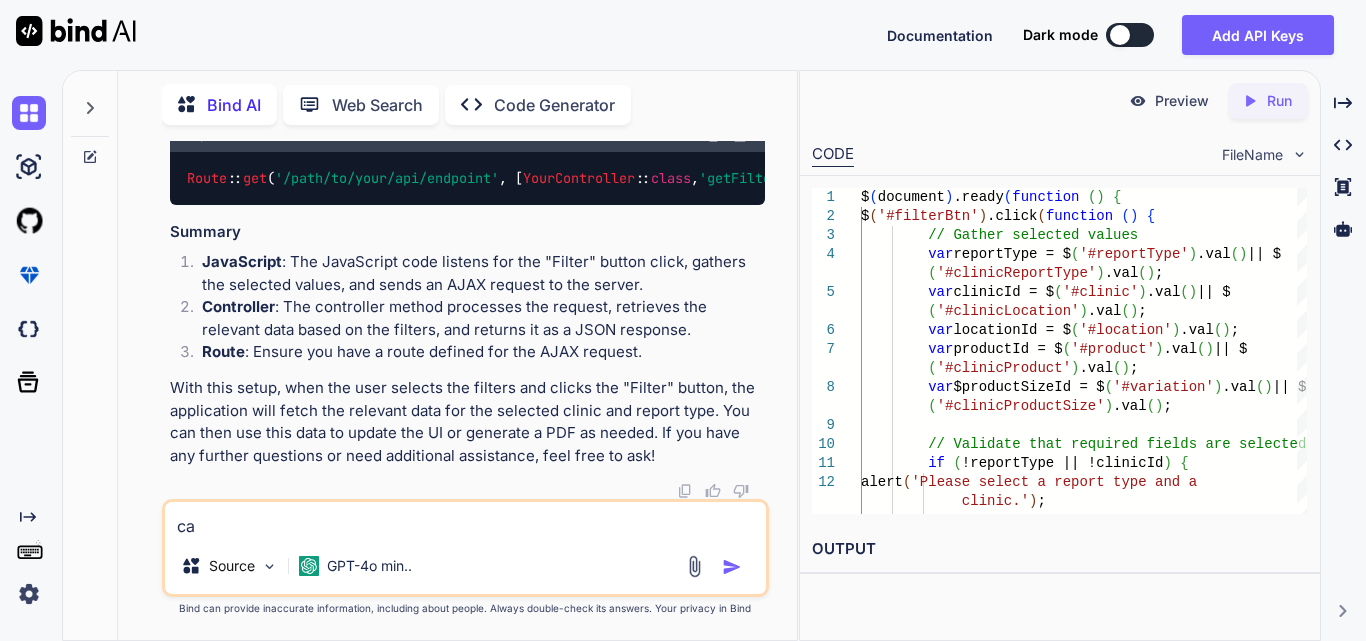 type on "can" 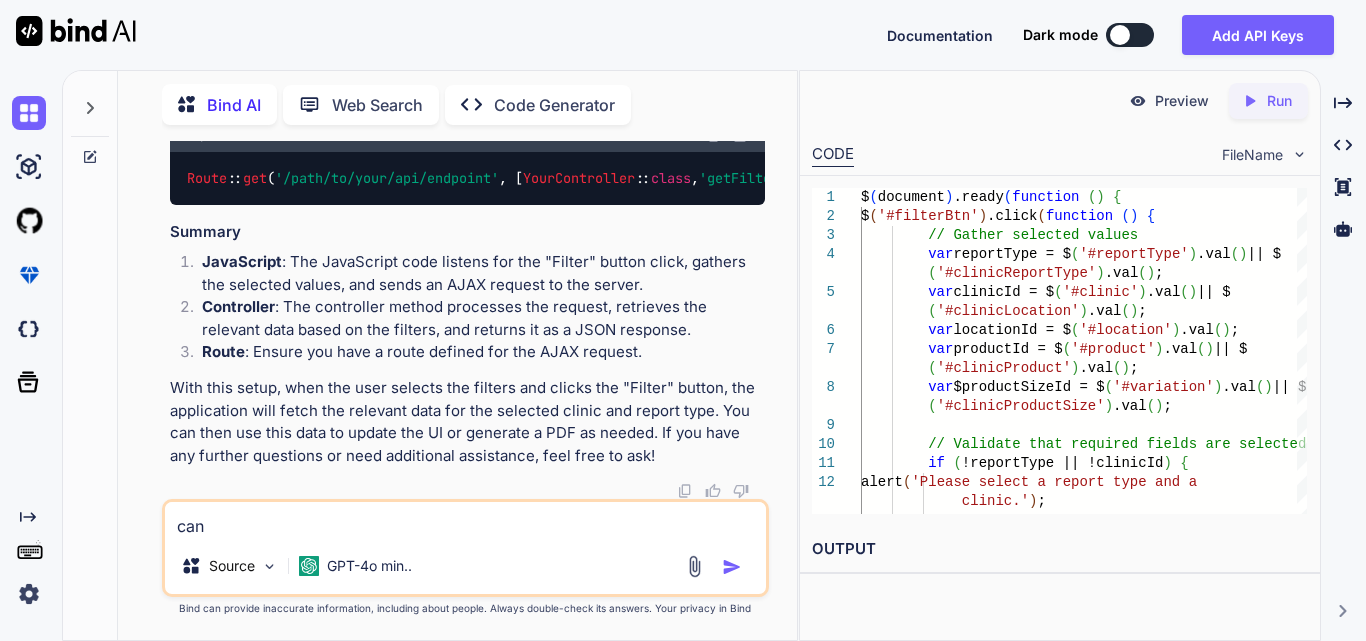 type on "can" 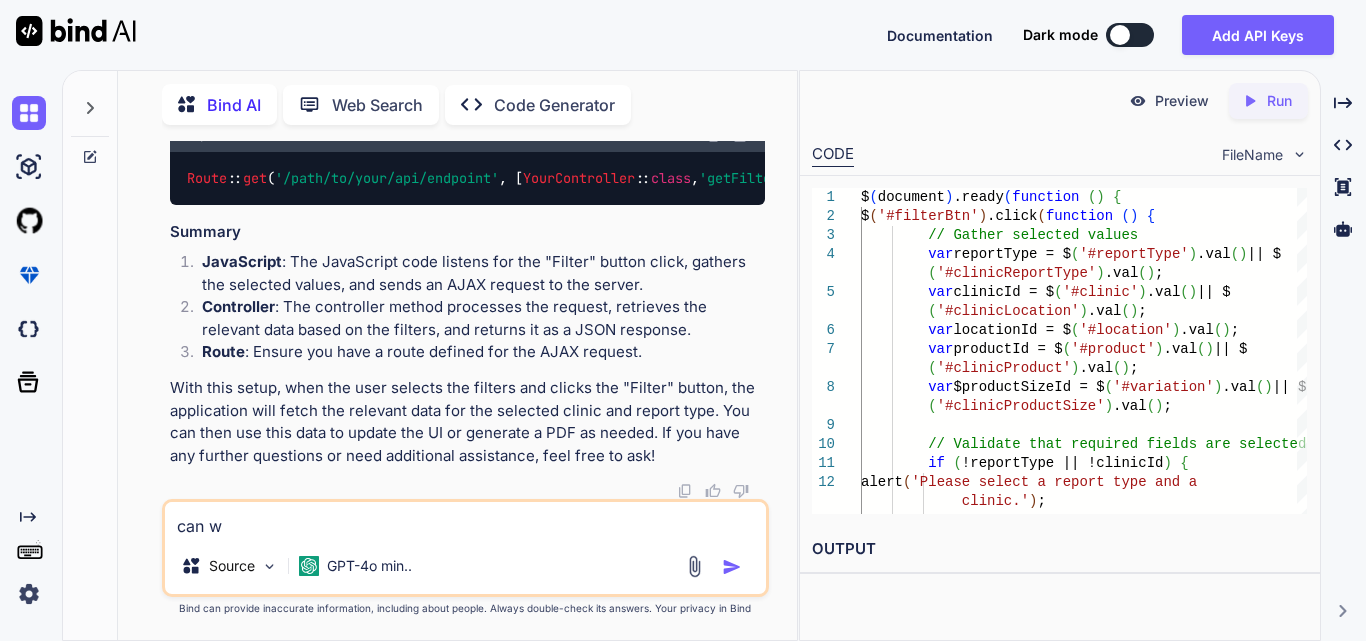 type on "can we" 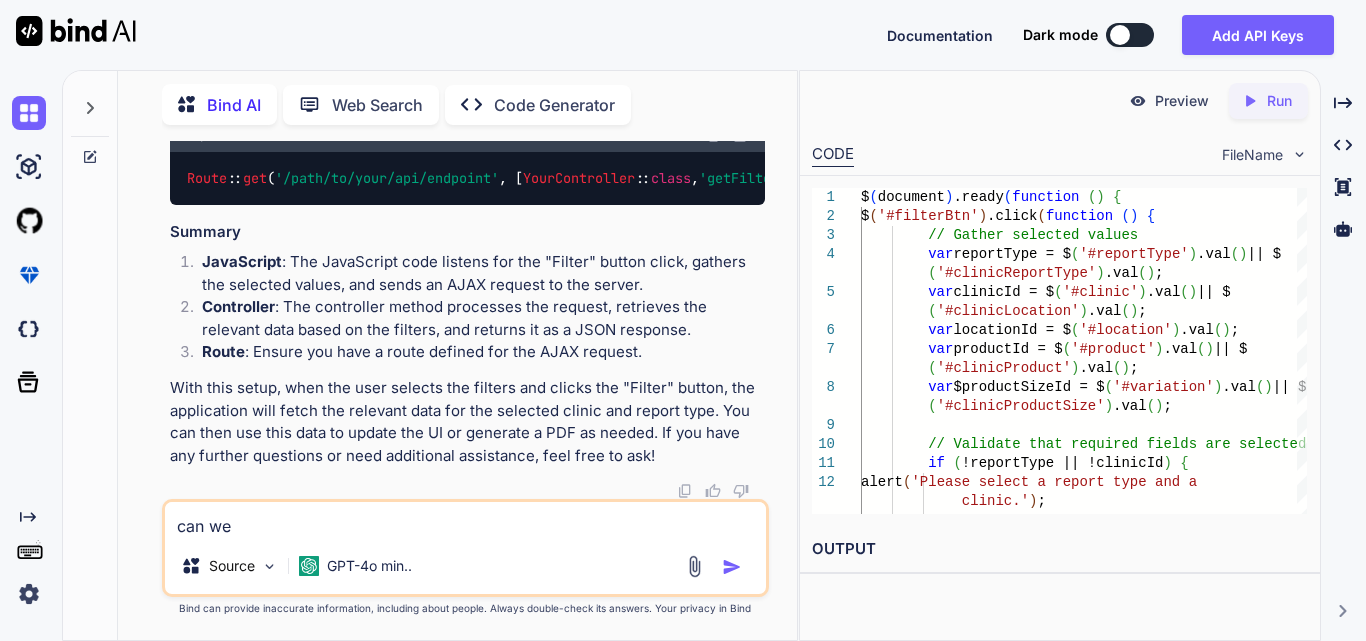 type on "can we" 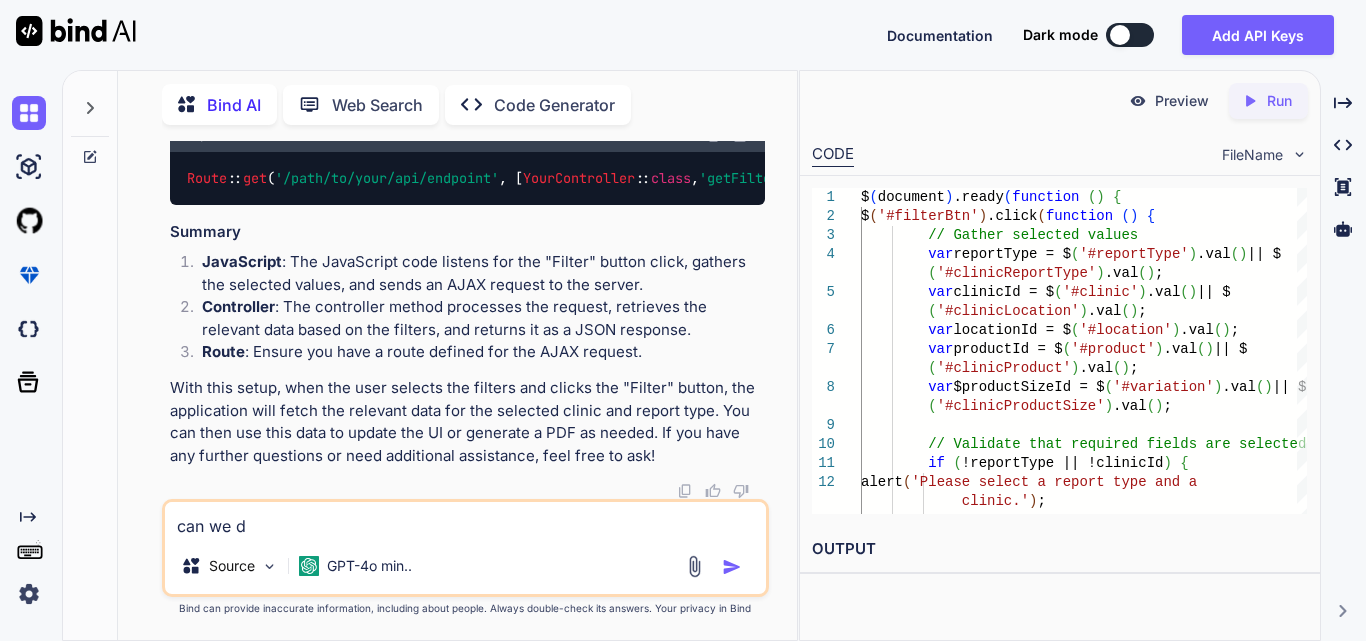 type on "can we do" 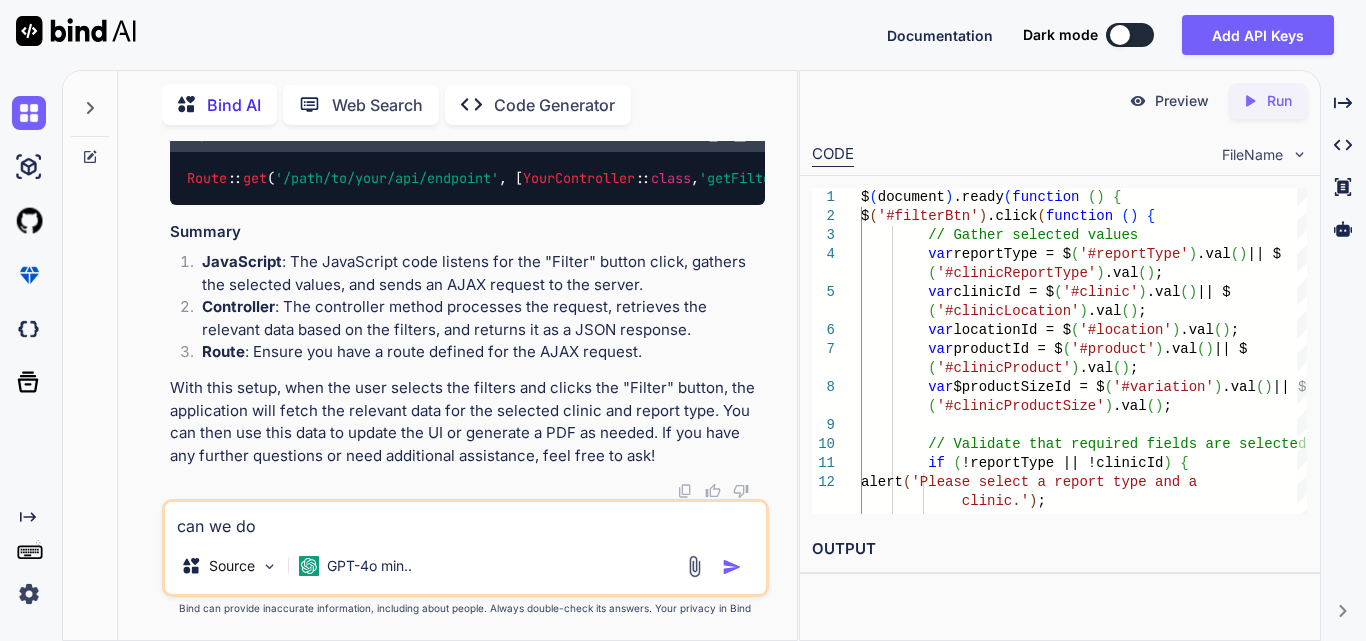 type on "can we do" 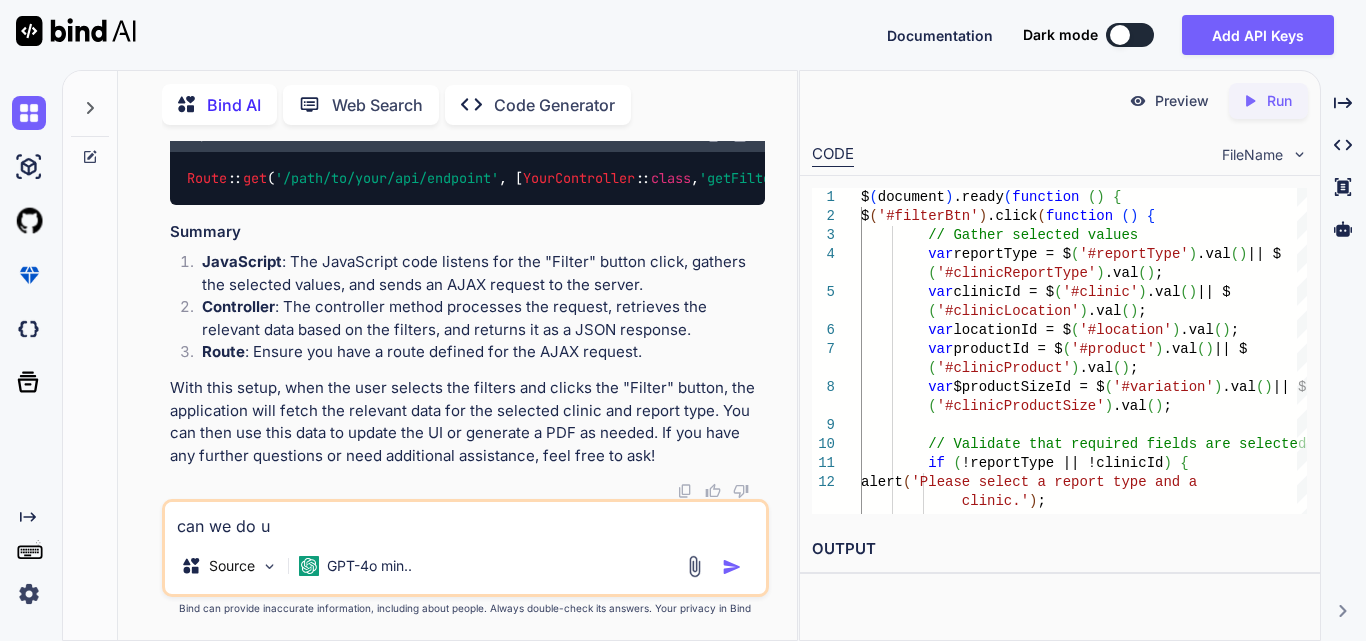 type on "can we do us" 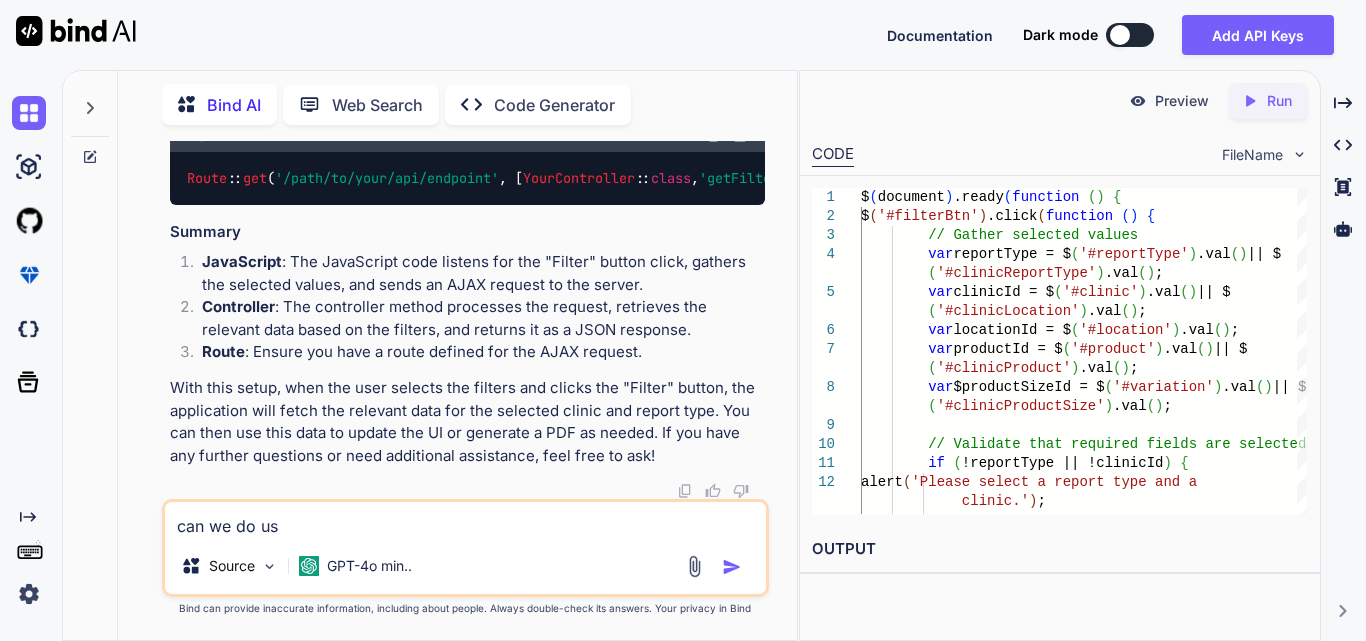 type on "can we do usi" 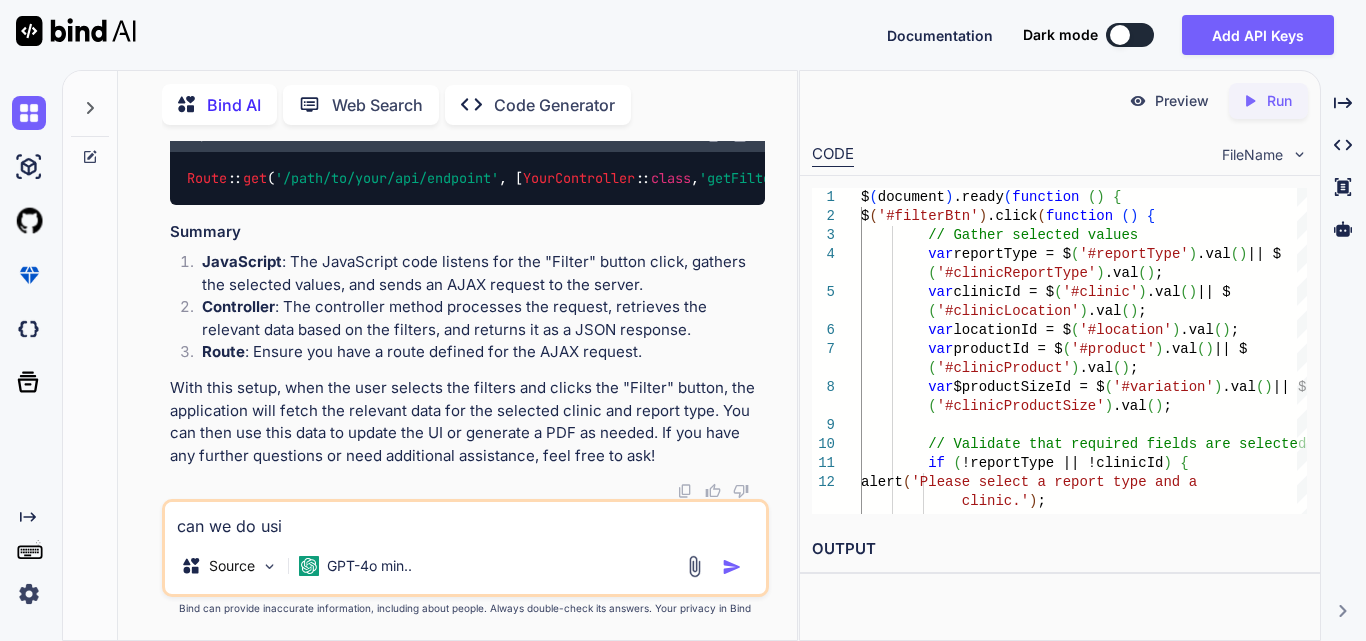 type on "can we do usin" 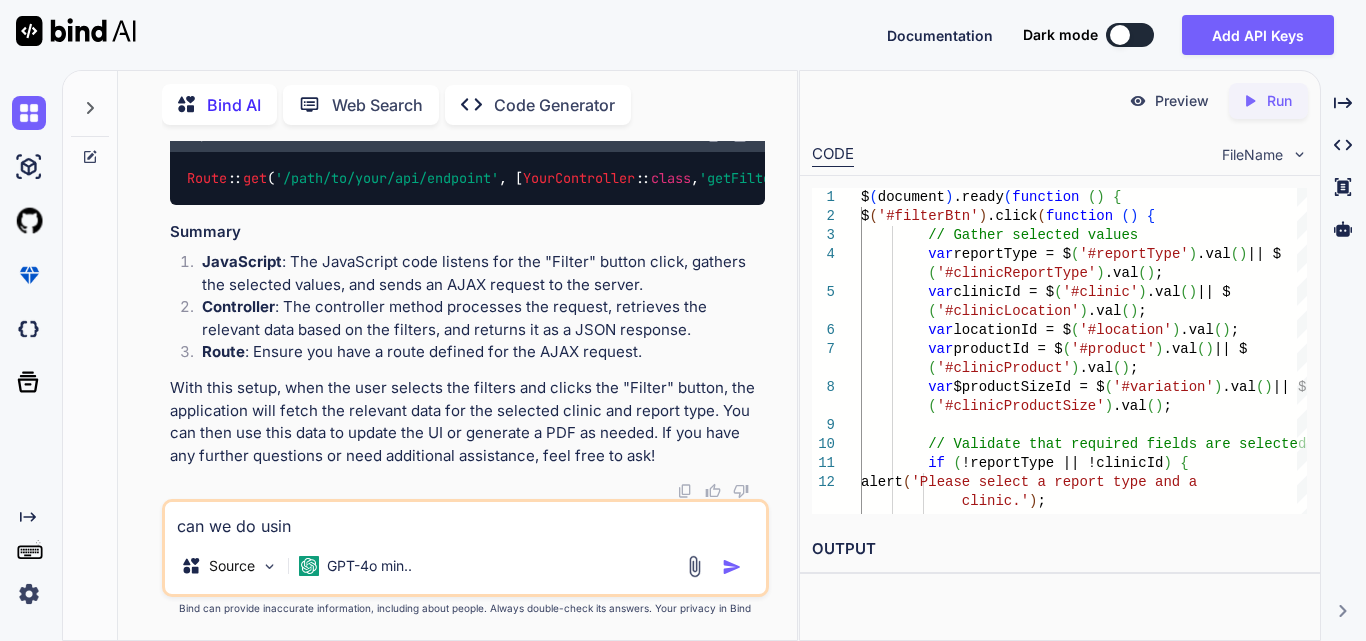 type on "can we do using" 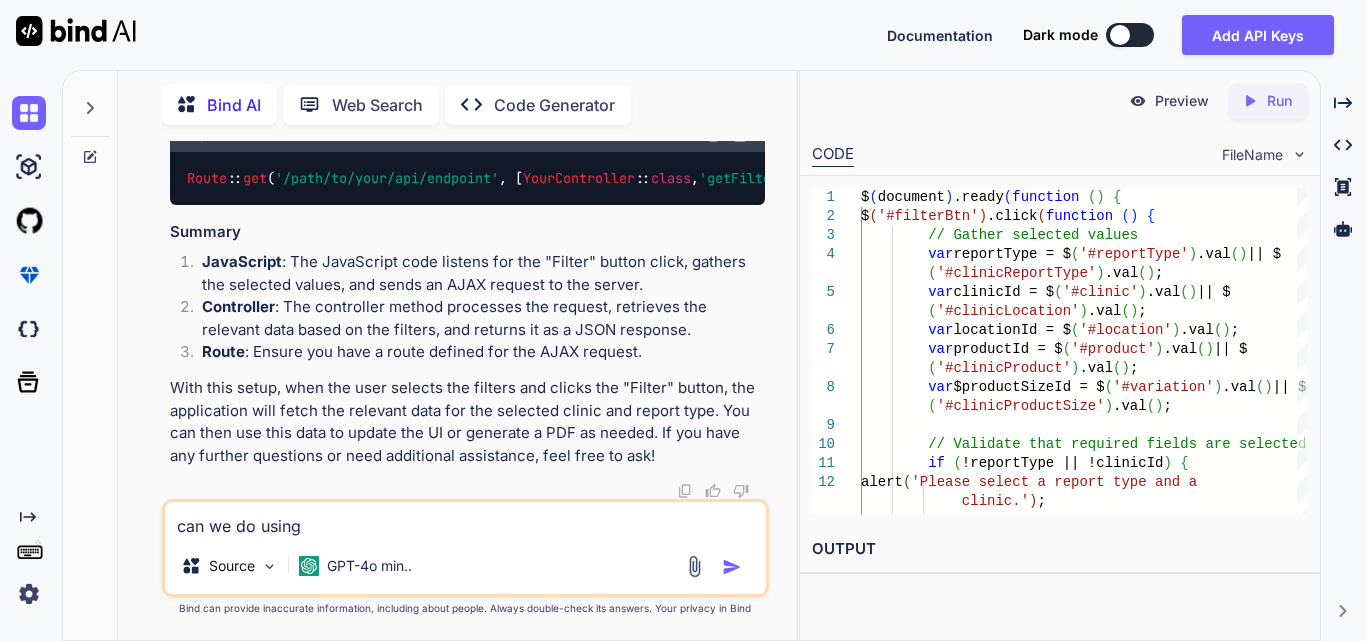type on "can we do using" 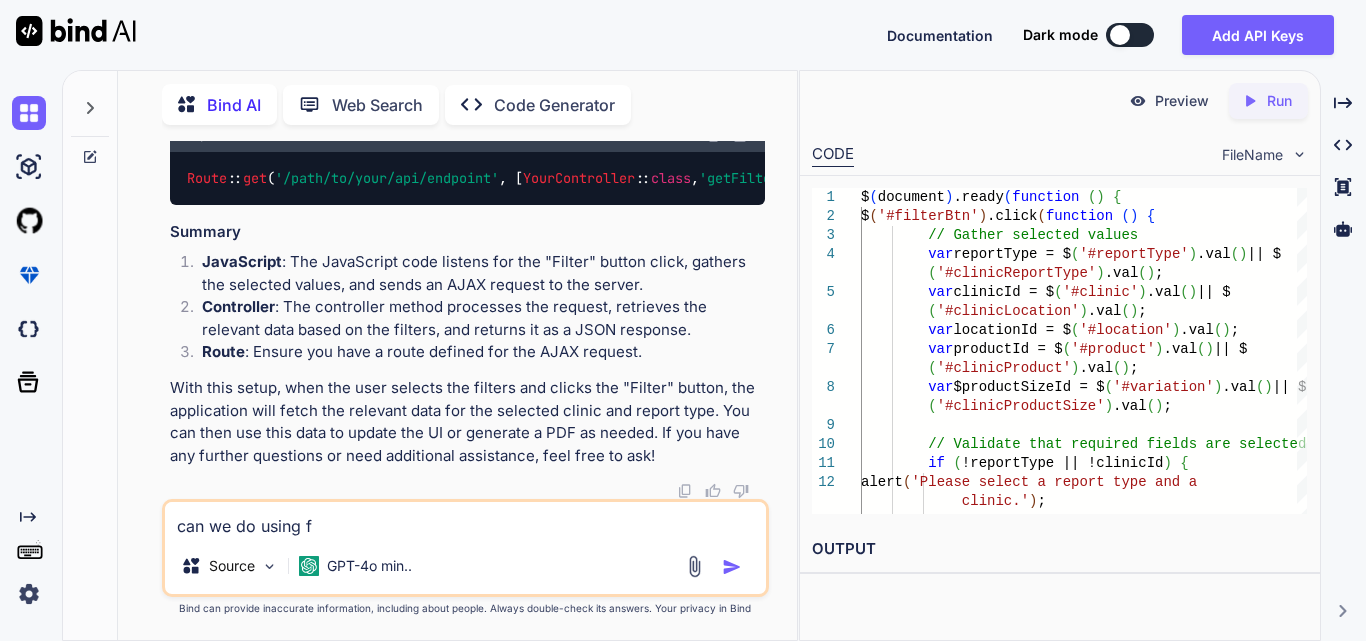 type on "can we do using fo" 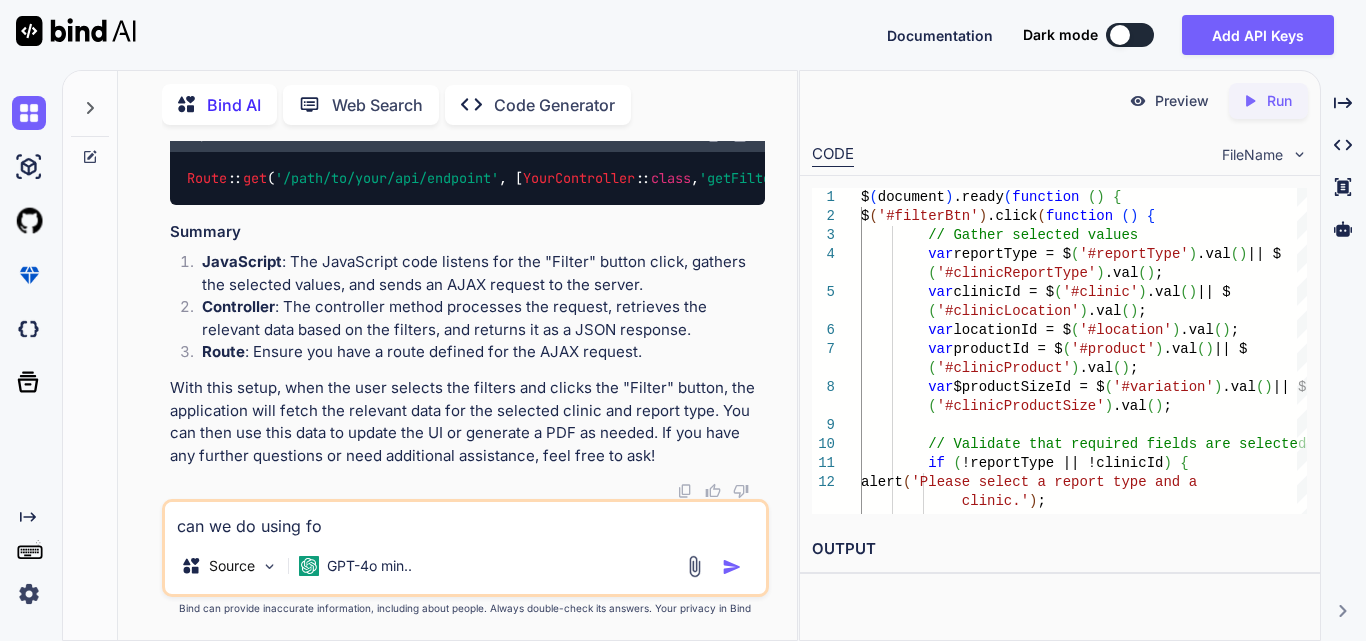 type on "can we do using for" 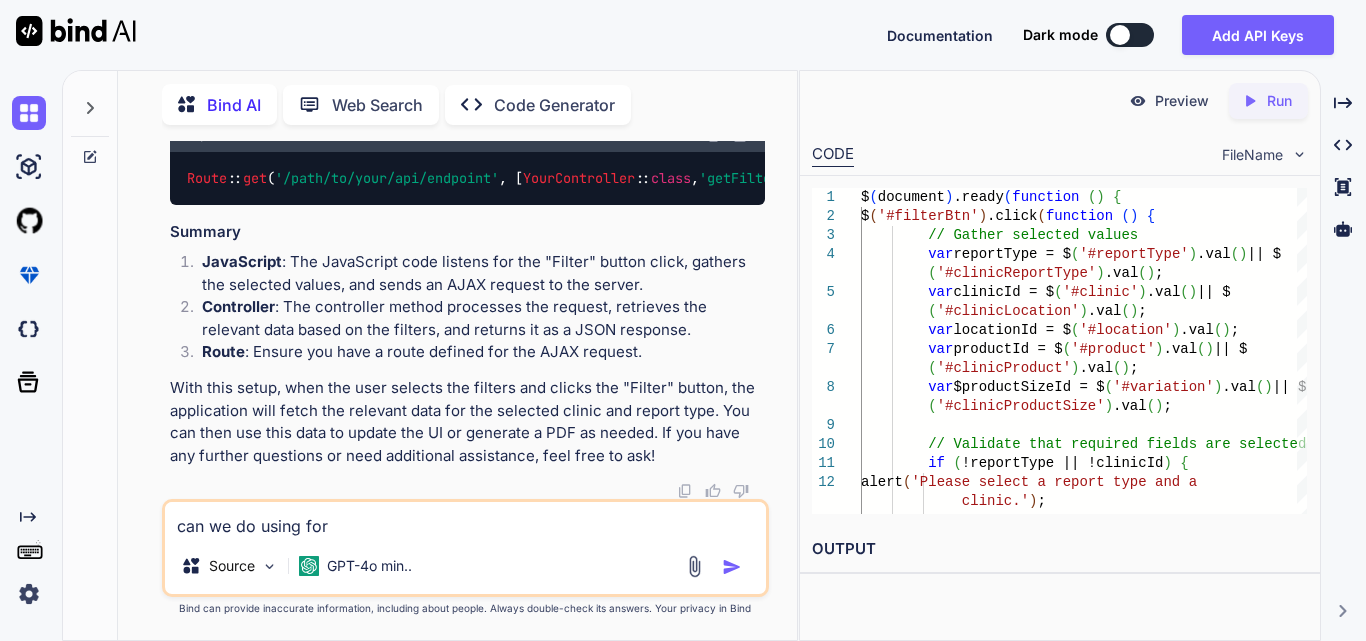 type on "can we do using form" 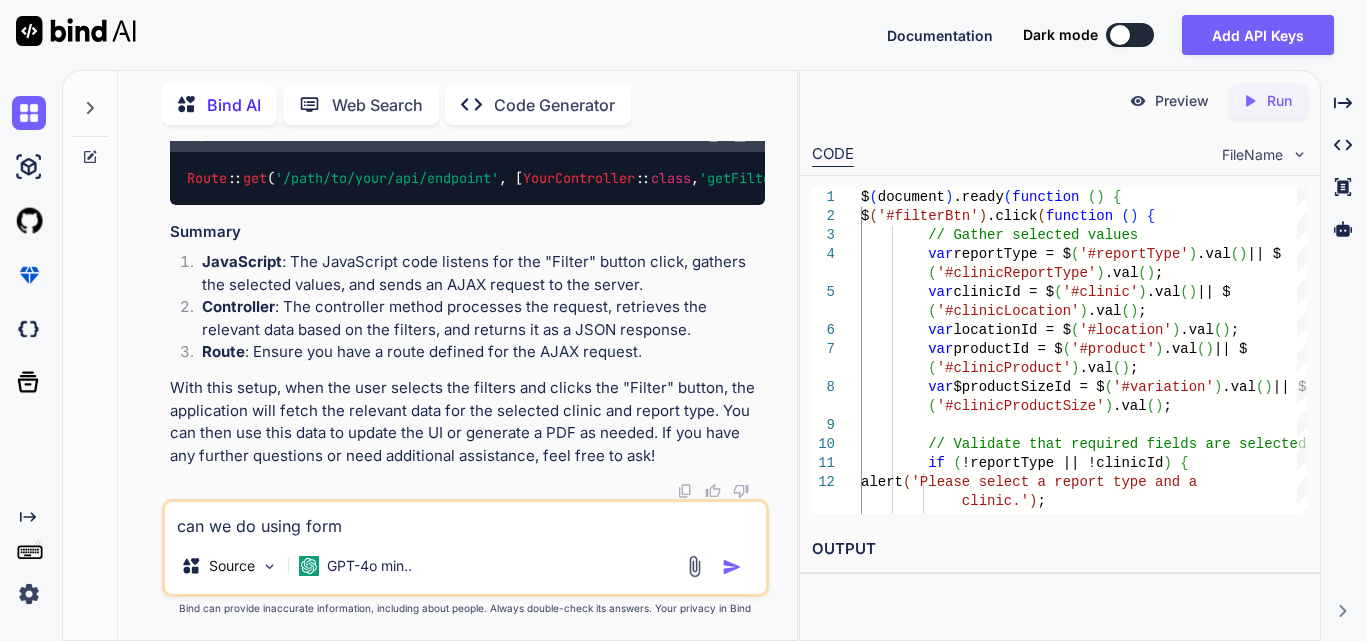 type on "can we do using form" 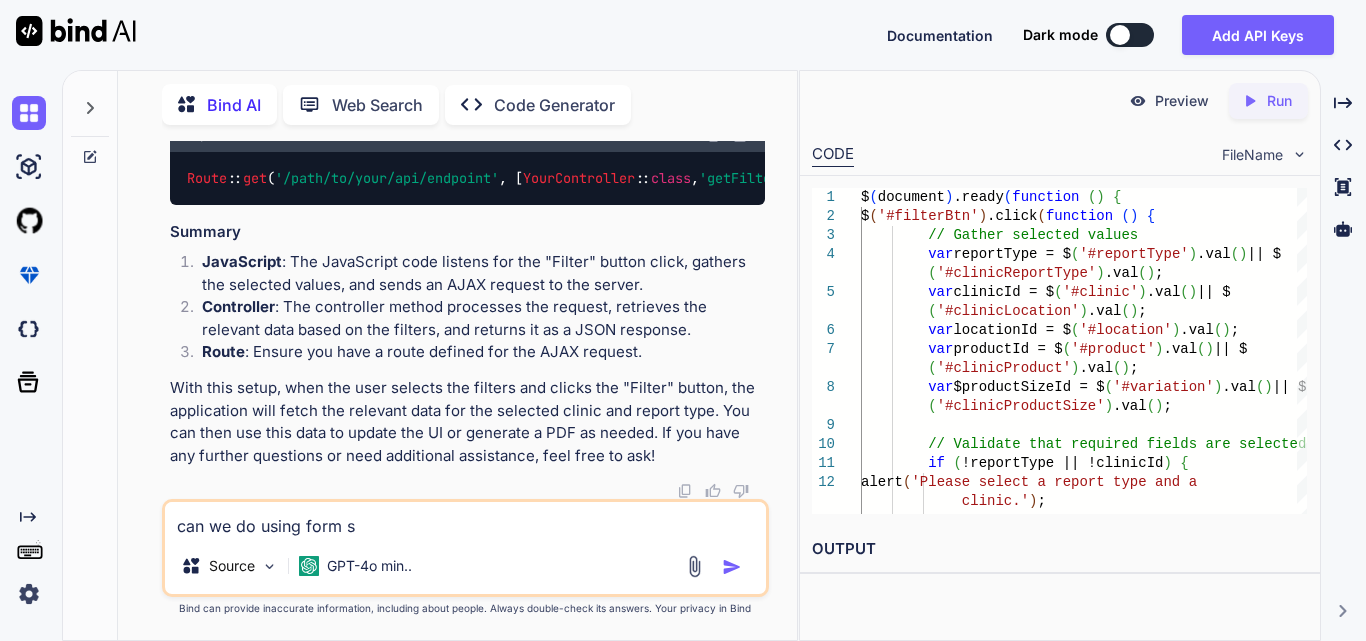 type on "can we do using form su" 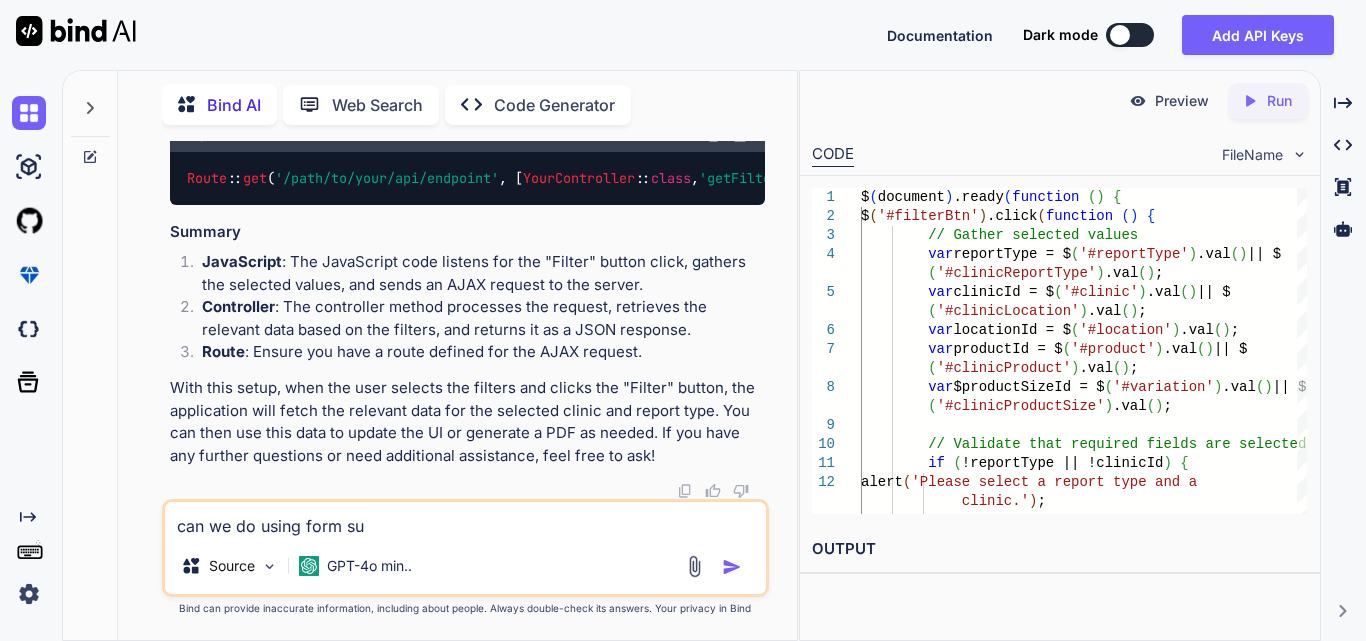type on "can we do using form sub" 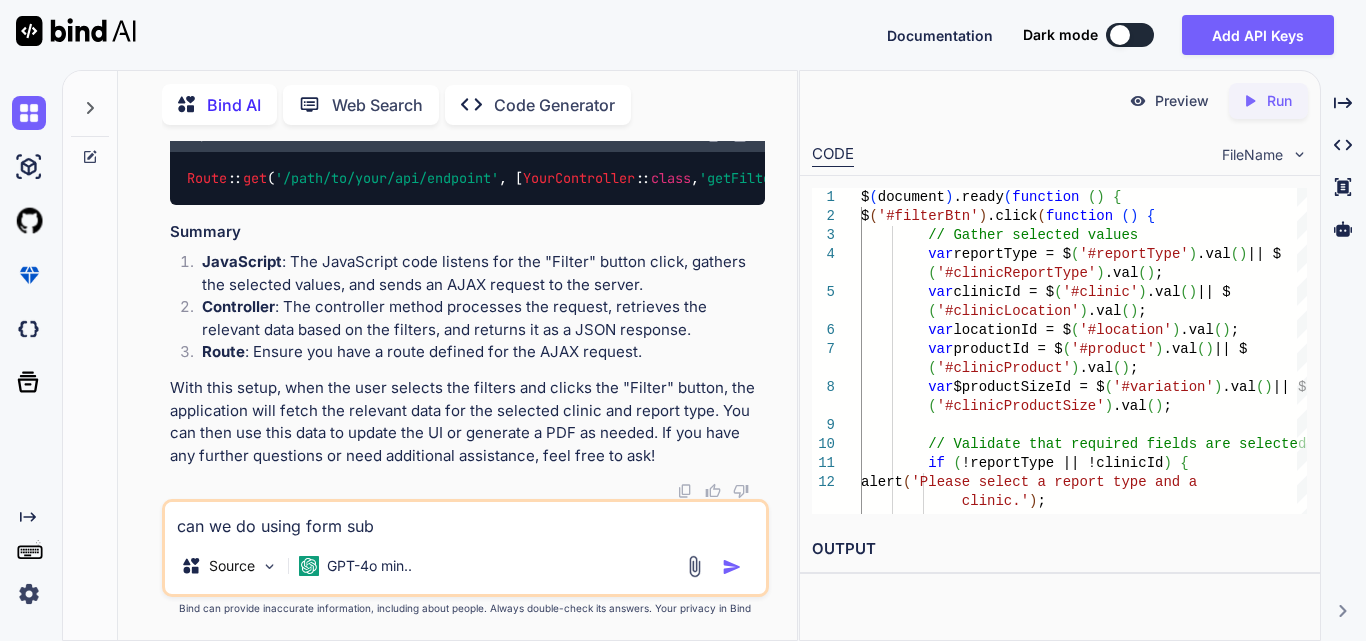 type on "can we do using form subm" 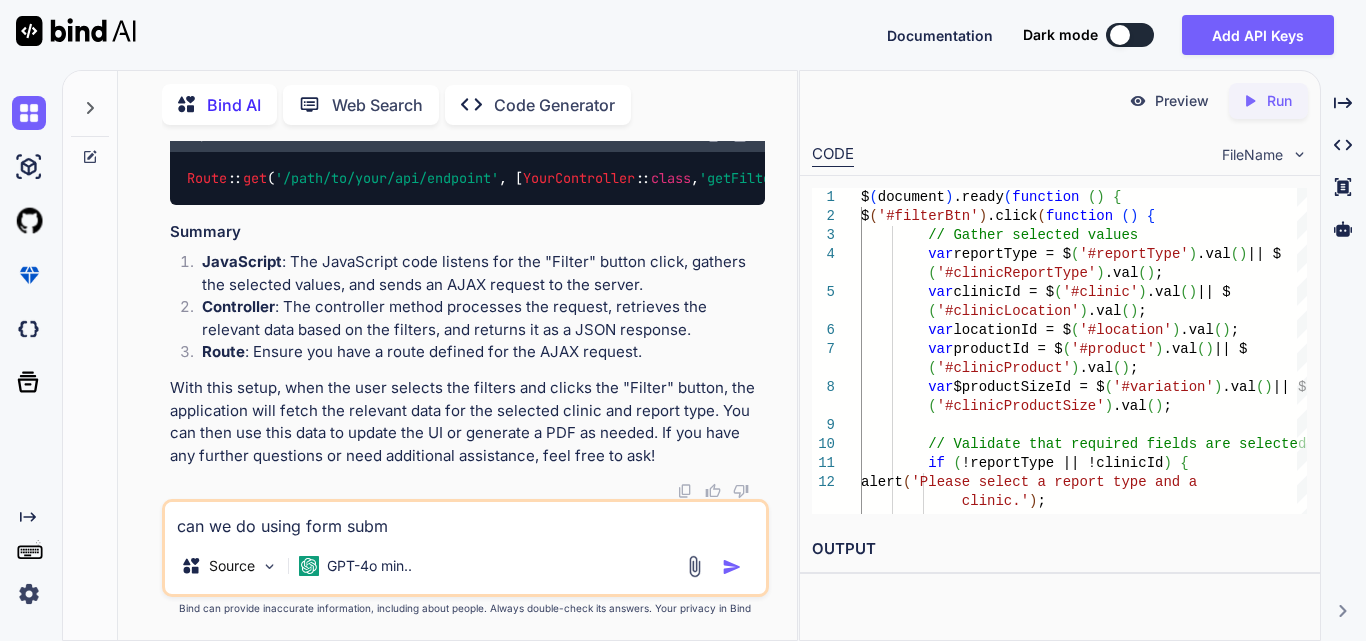 type on "can we do using form submi" 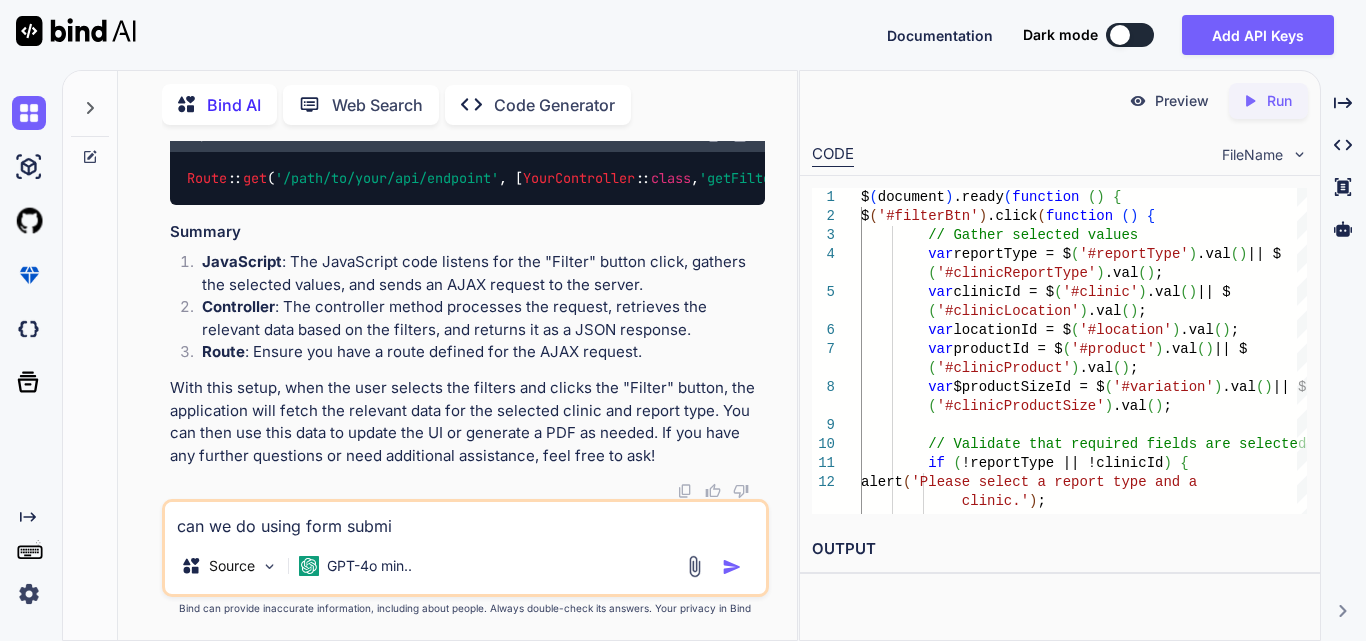 type on "can we do using form submit" 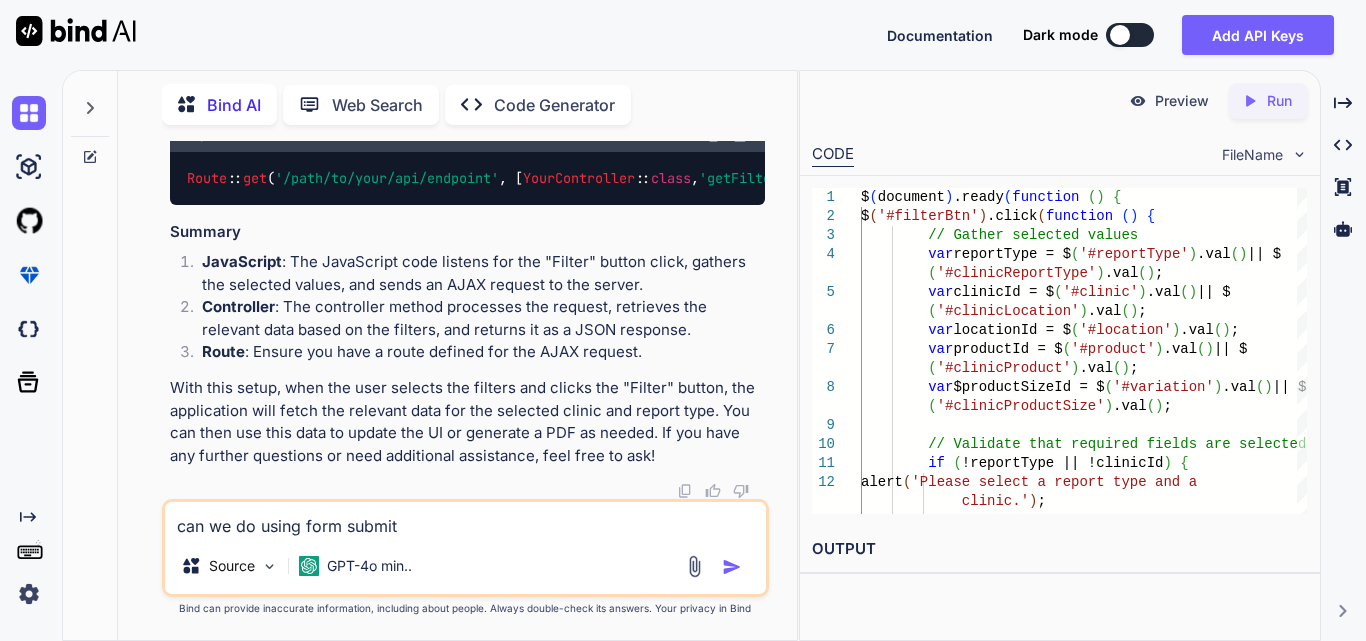 type on "can we do using form submit" 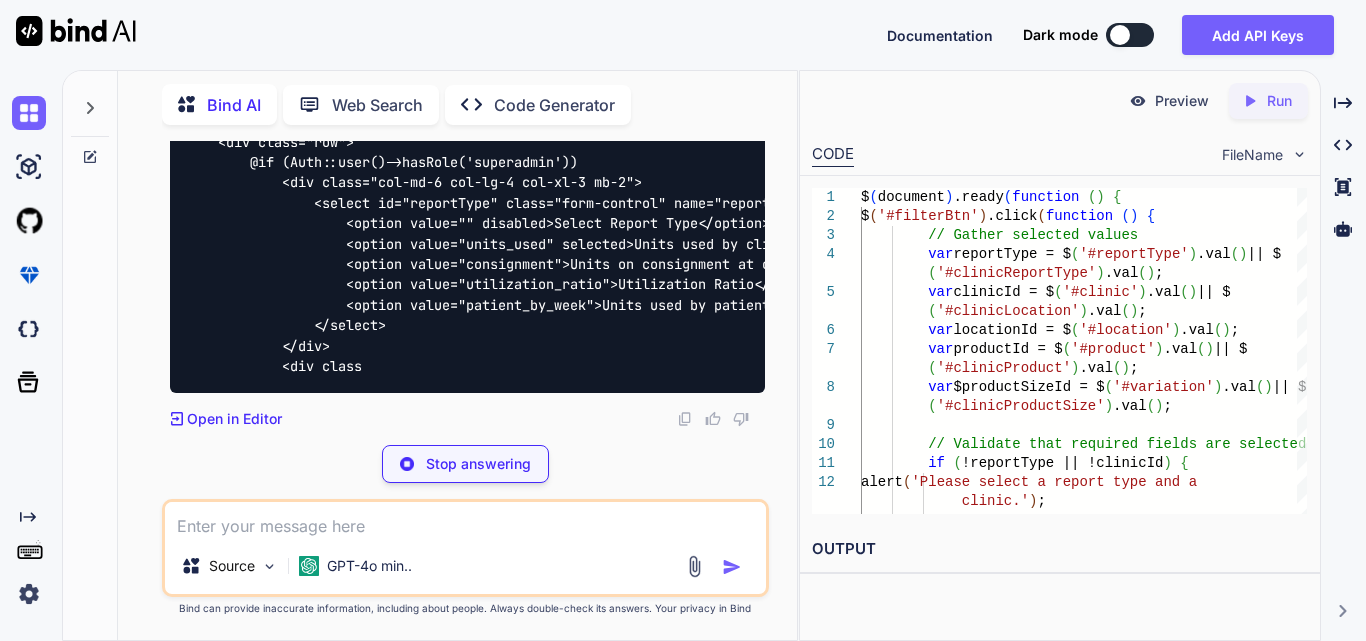 scroll, scrollTop: 103953, scrollLeft: 0, axis: vertical 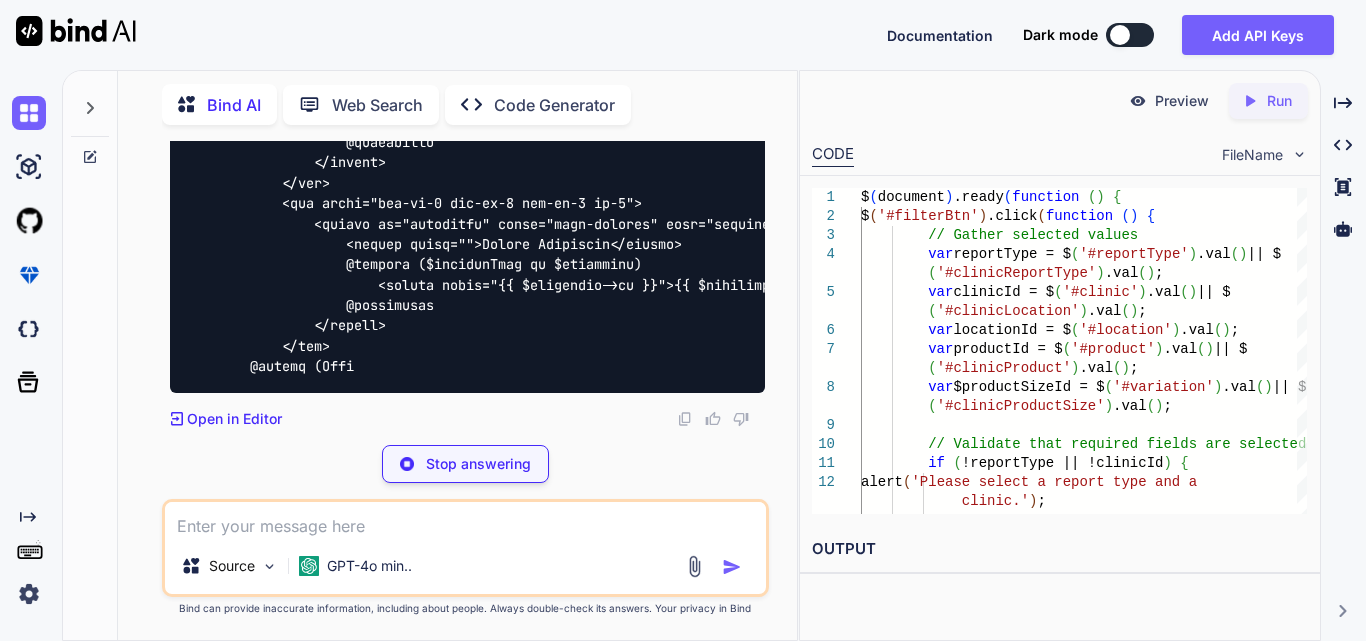 drag, startPoint x: 182, startPoint y: 176, endPoint x: 684, endPoint y: 186, distance: 502.09958 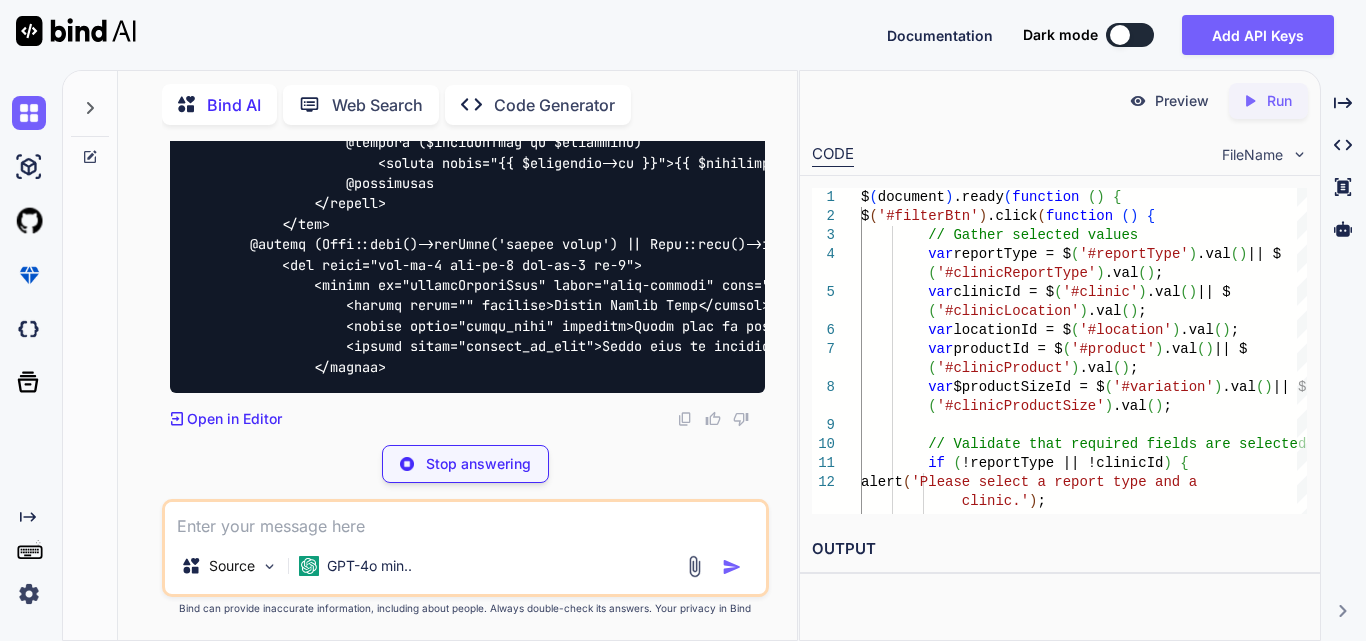 type on "x" 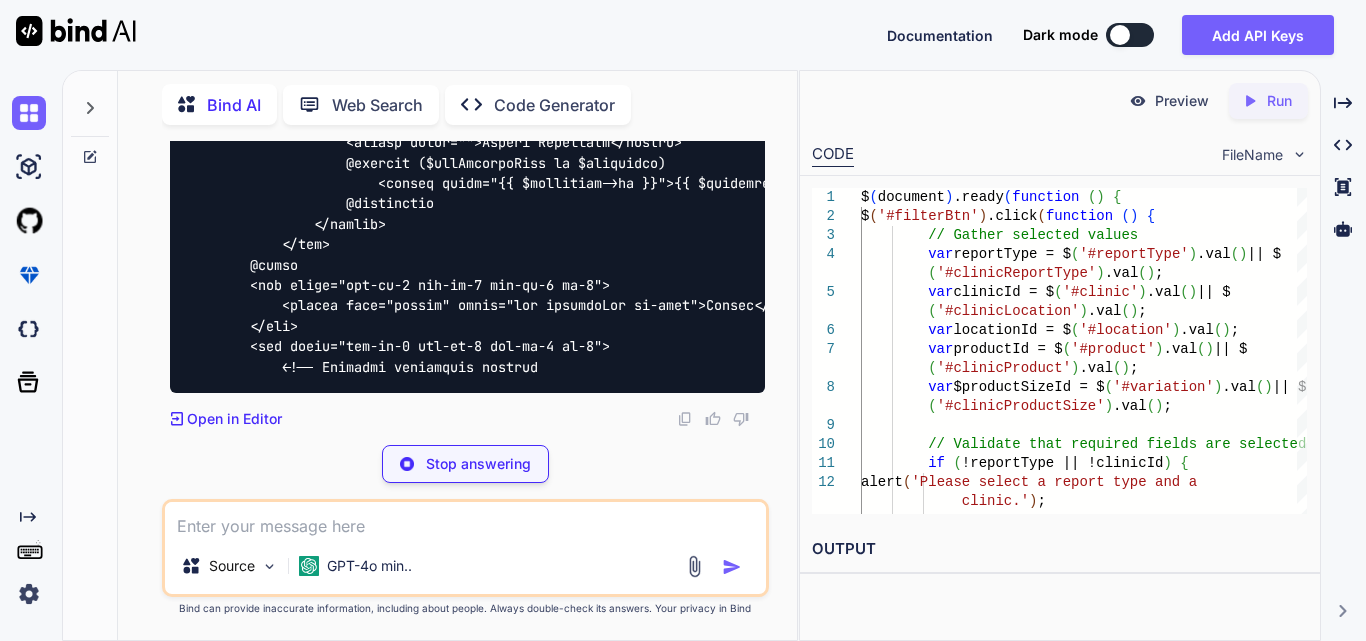 click at bounding box center [467, -550] 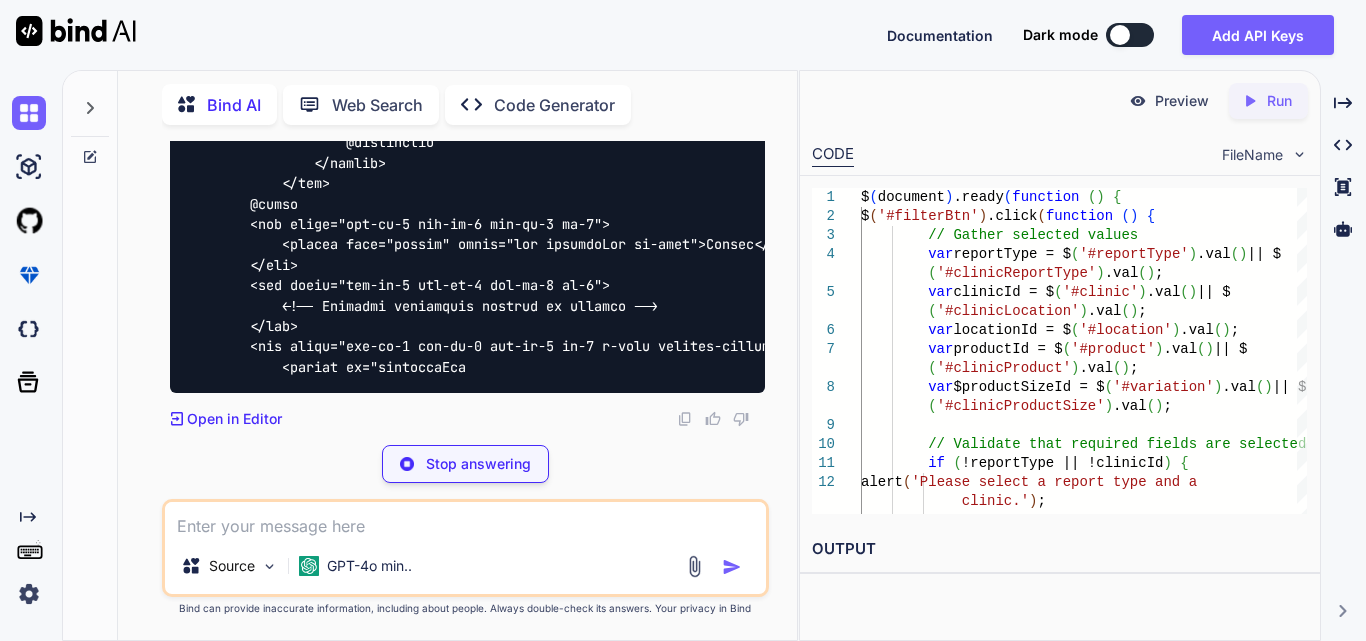 drag, startPoint x: 187, startPoint y: 180, endPoint x: 708, endPoint y: 177, distance: 521.00867 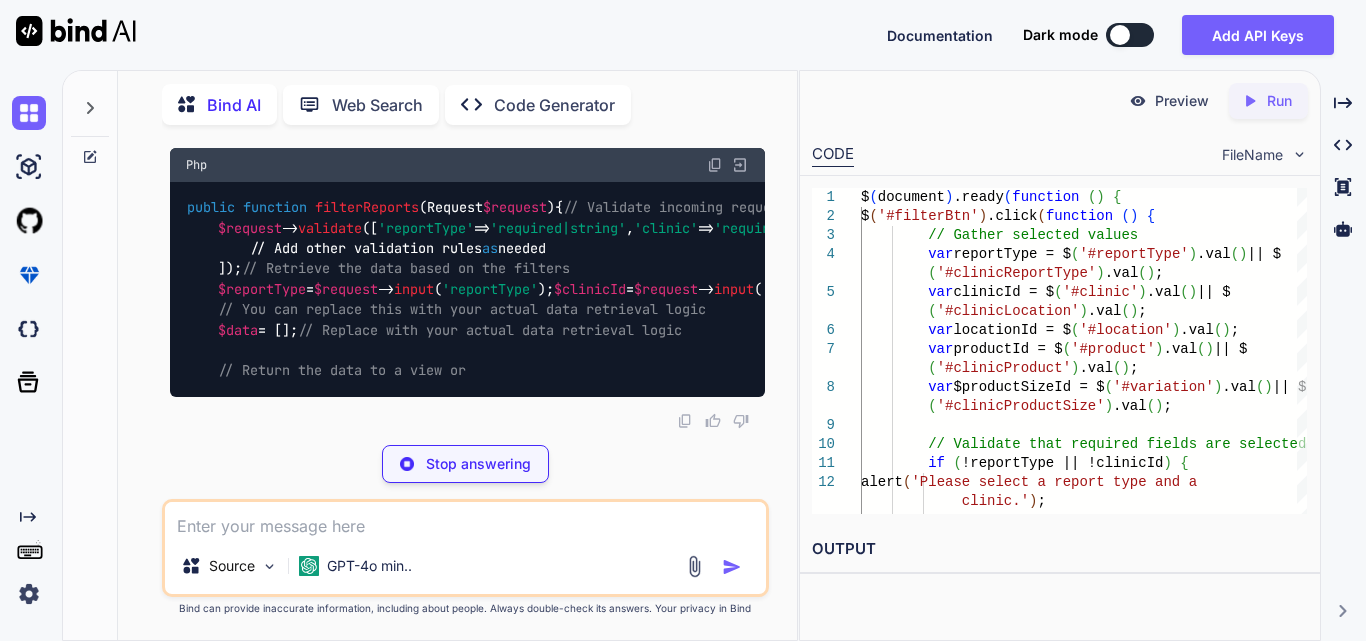 click at bounding box center (646, -976) 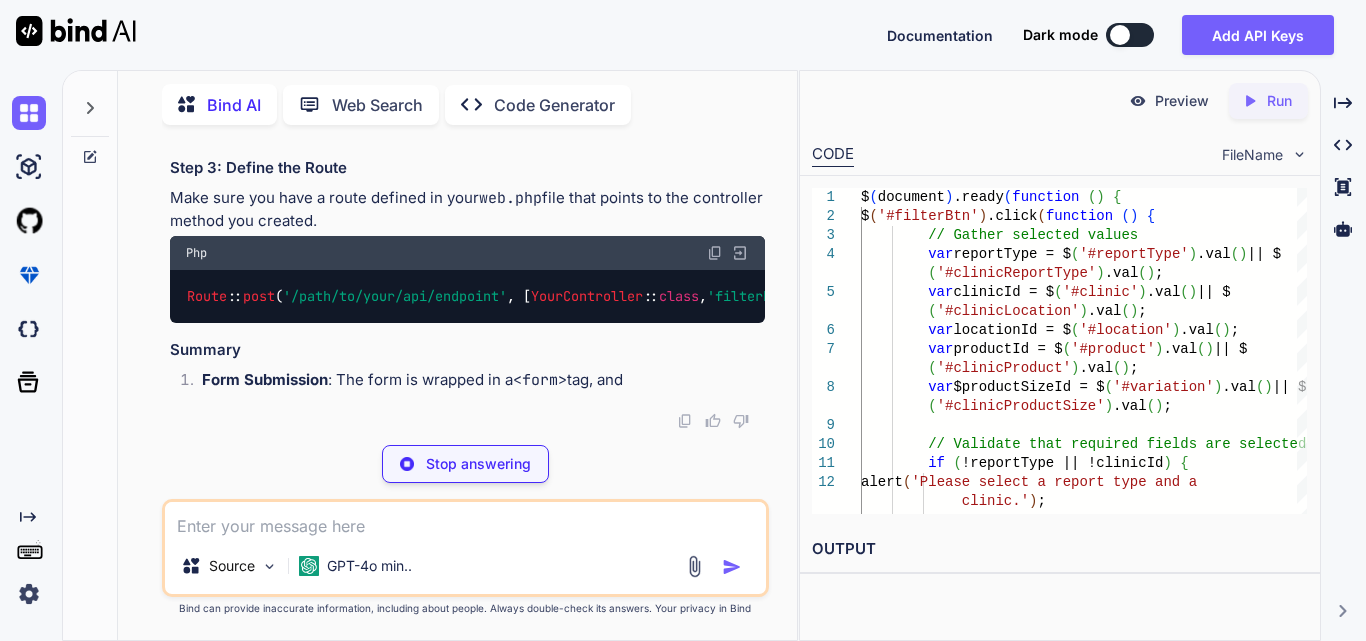 drag, startPoint x: 677, startPoint y: 175, endPoint x: 190, endPoint y: 182, distance: 487.0503 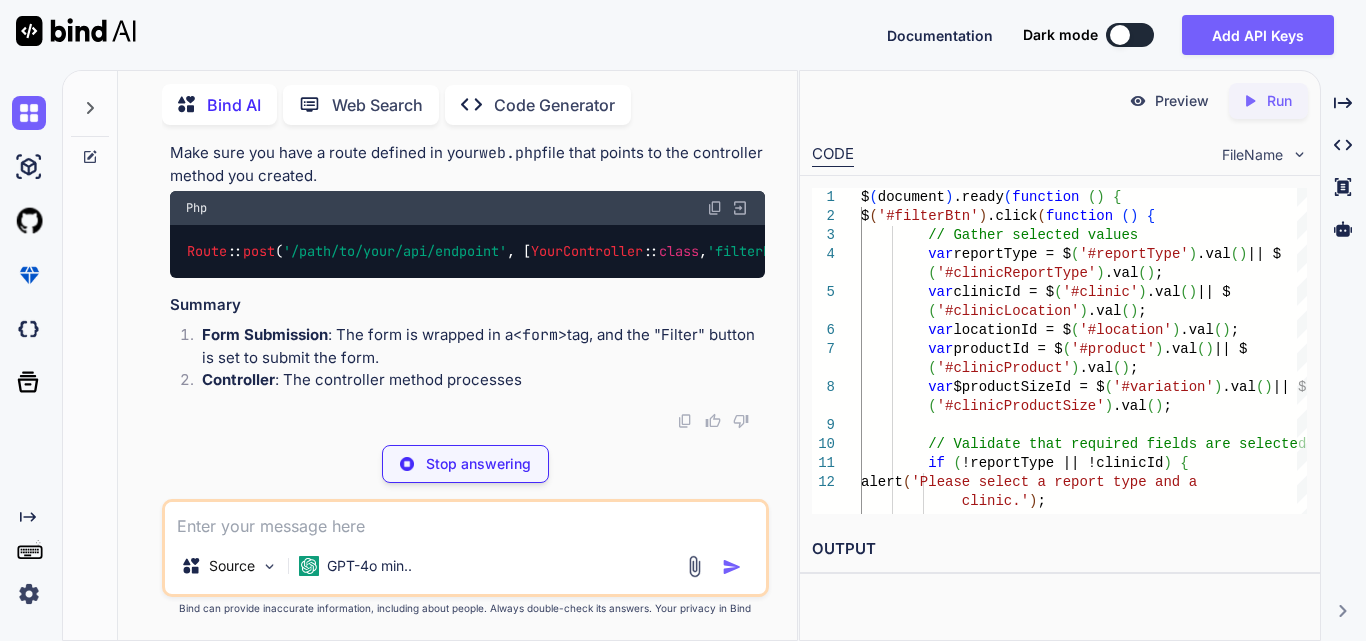copy on "<form action="{{ route('your.route.name') }}" method="POST">" 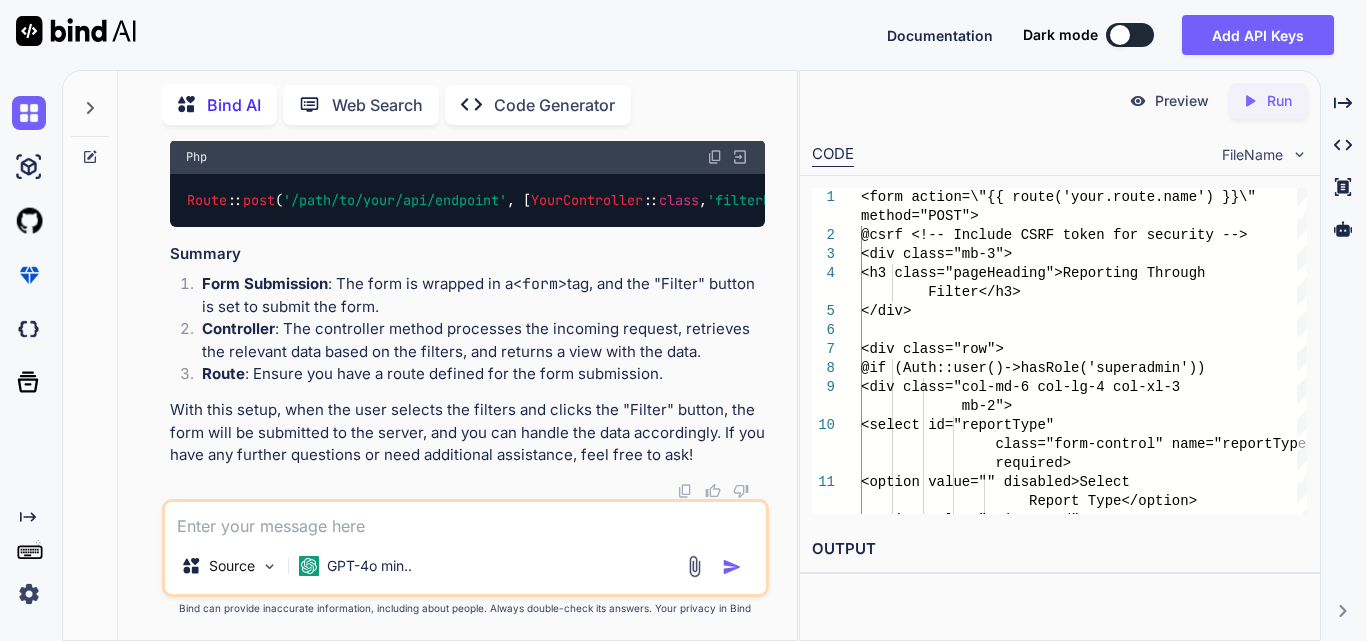 scroll, scrollTop: 106653, scrollLeft: 0, axis: vertical 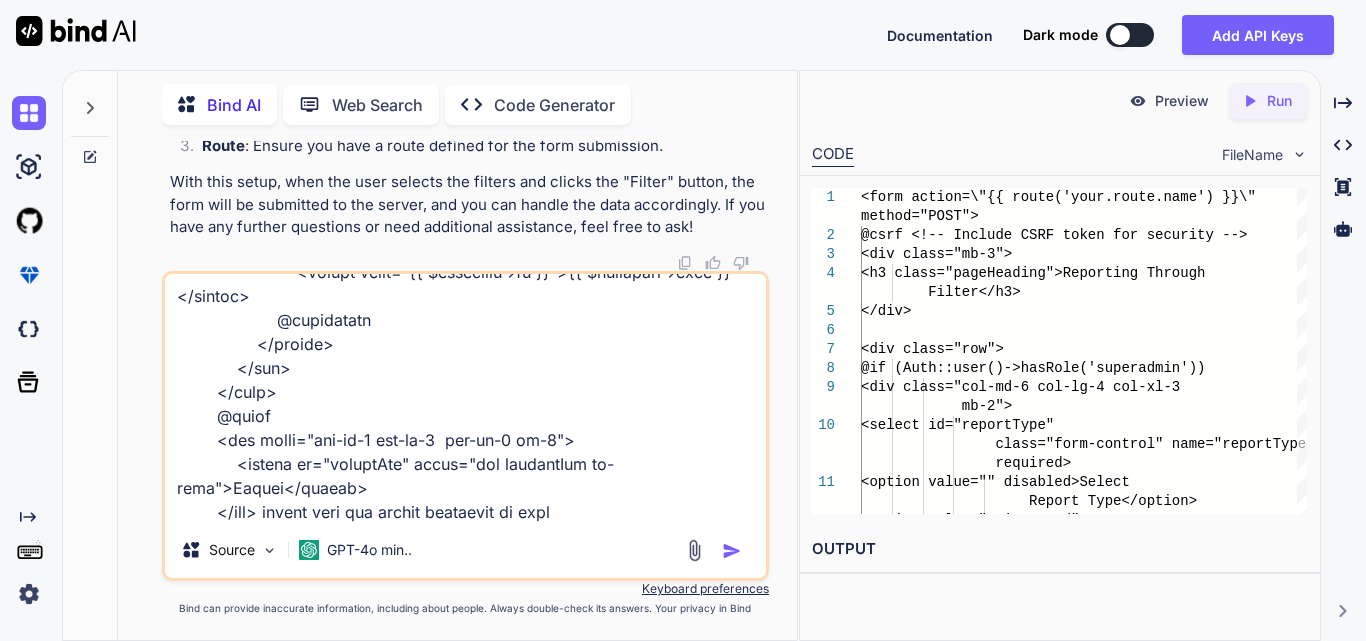 type on "@elseif (Auth::user()>hasRole('clinic admin') || Auth::user()>hasRole('clinic advanced'))
<form action=\"{{ route('clinic.filter.data') }}\" method=\"POST\">
<div class=\"col-md-6 col-lg-4  col-xl-3 mb-2\">
<select id=\"clinicReportType\" class=\"form-control\" name=\"clinicReportType\">
<option value=\"" disabled>Select Report Type</option>
<option value=\"units_used\" selected>Units used by clinic</option>
<option value=\"patient_by_week\">Units used by patient by week</option>
</select>
</div>
<div class=\"col-md-6 col-lg-4  col-xl-3 mb-2\">
<select id=\"clinicLocation\" class=\"form-control\" name=\"clinicLocation\">
<option value=\"">Select Location</option>
@foreach ($clinic_locations as $locations)
<option value=\"{{ $locations['id'] }}\">
{{ $locations['address'] }}" 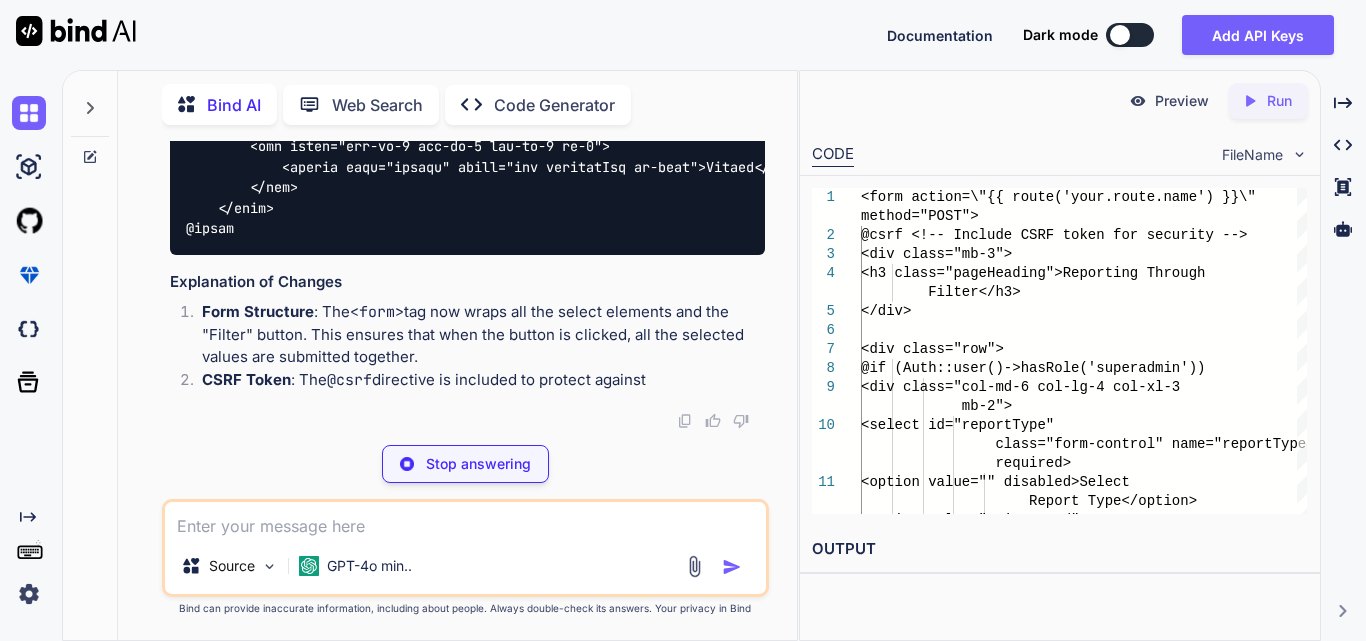 scroll, scrollTop: 107788, scrollLeft: 0, axis: vertical 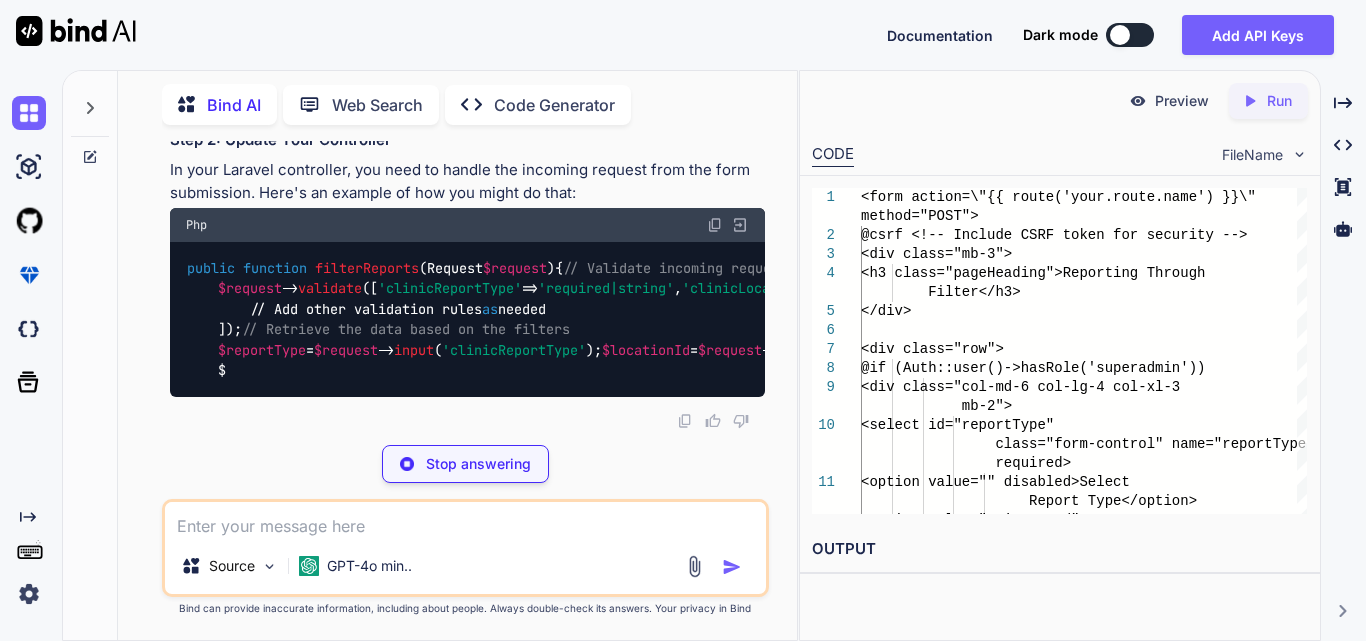 drag, startPoint x: 219, startPoint y: 255, endPoint x: 736, endPoint y: 258, distance: 517.0087 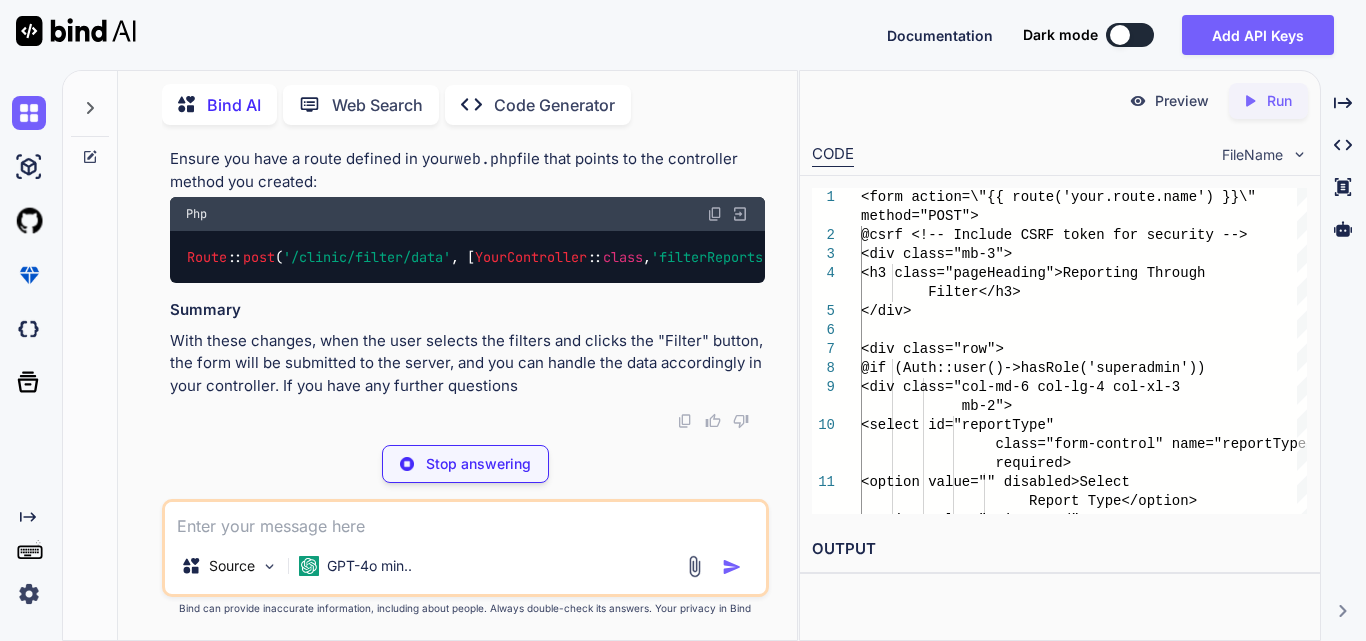 scroll, scrollTop: 108488, scrollLeft: 0, axis: vertical 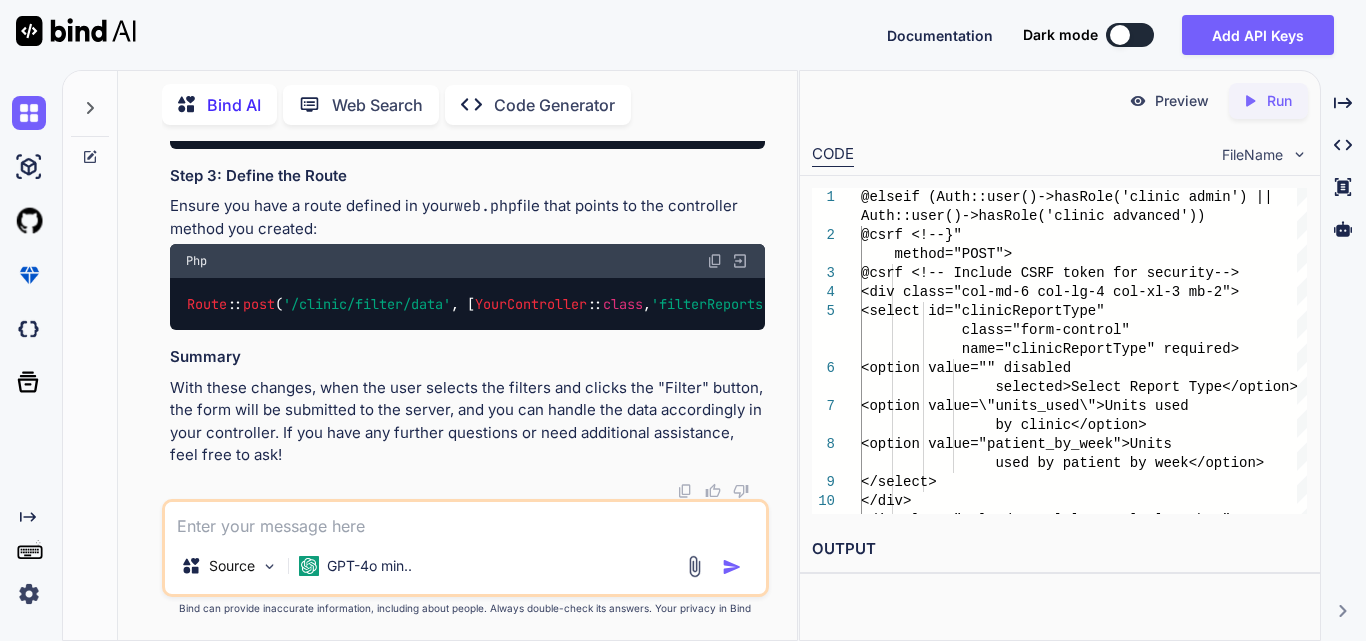 click at bounding box center (465, 520) 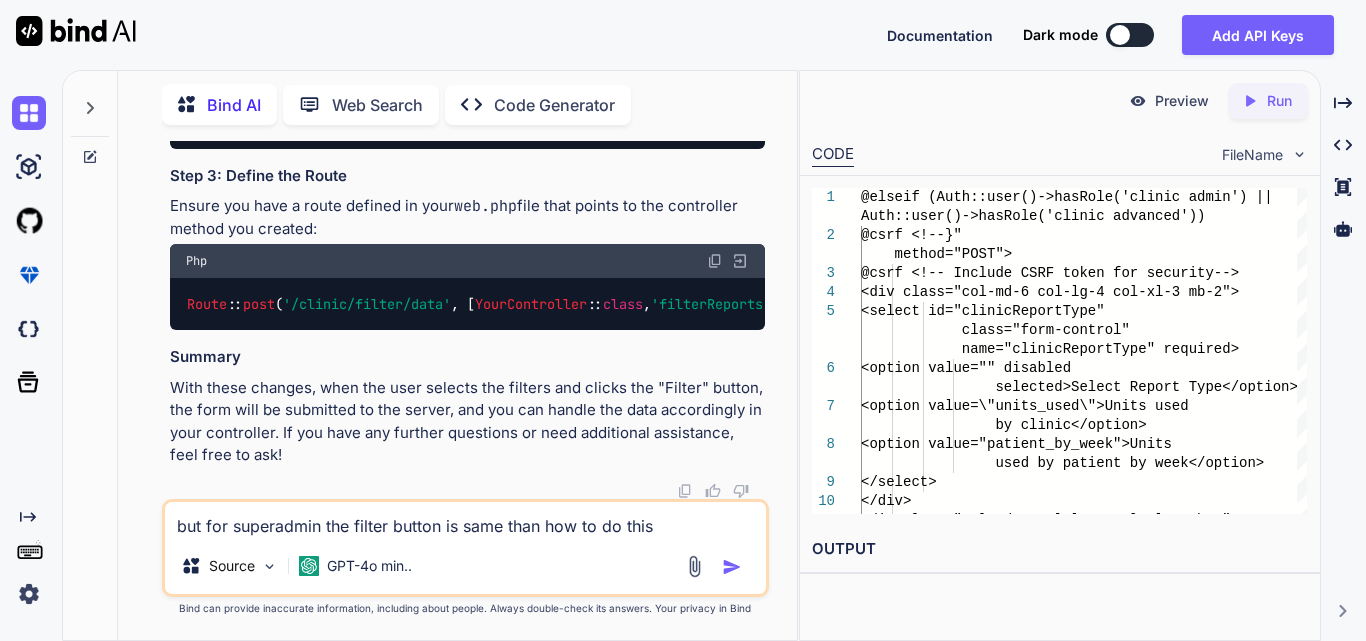 type on "but for superadmin the filter button is same than how to do this" 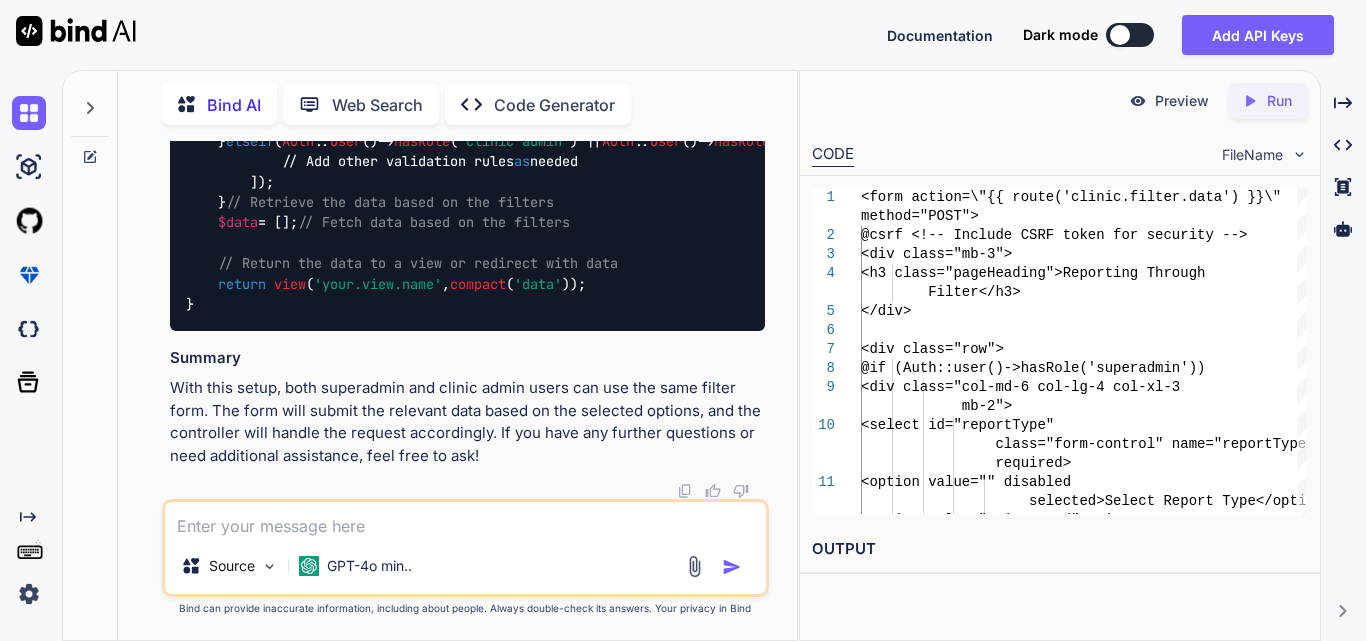 scroll, scrollTop: 112008, scrollLeft: 0, axis: vertical 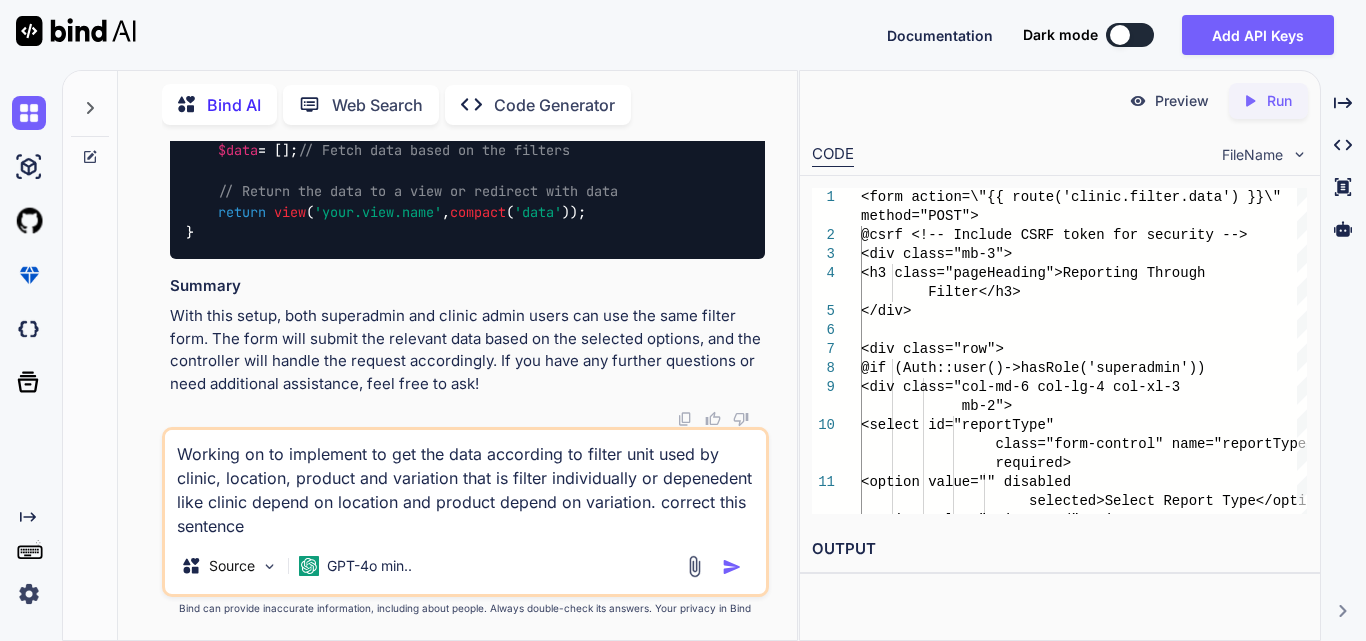 type on "Working on to implement to get the data according to filter unit used by clinic, location, product and variation that is filter individually or depenedent like clinic depend on location and product depend on variation. correct this sentence" 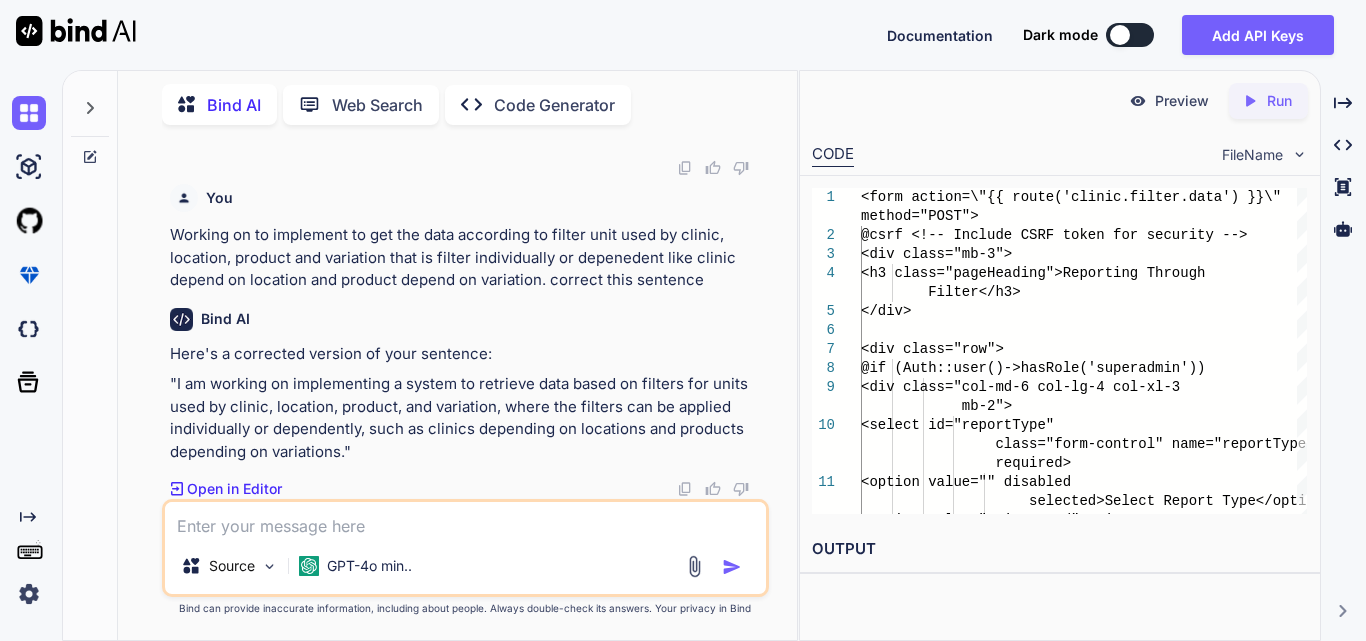 scroll, scrollTop: 112722, scrollLeft: 0, axis: vertical 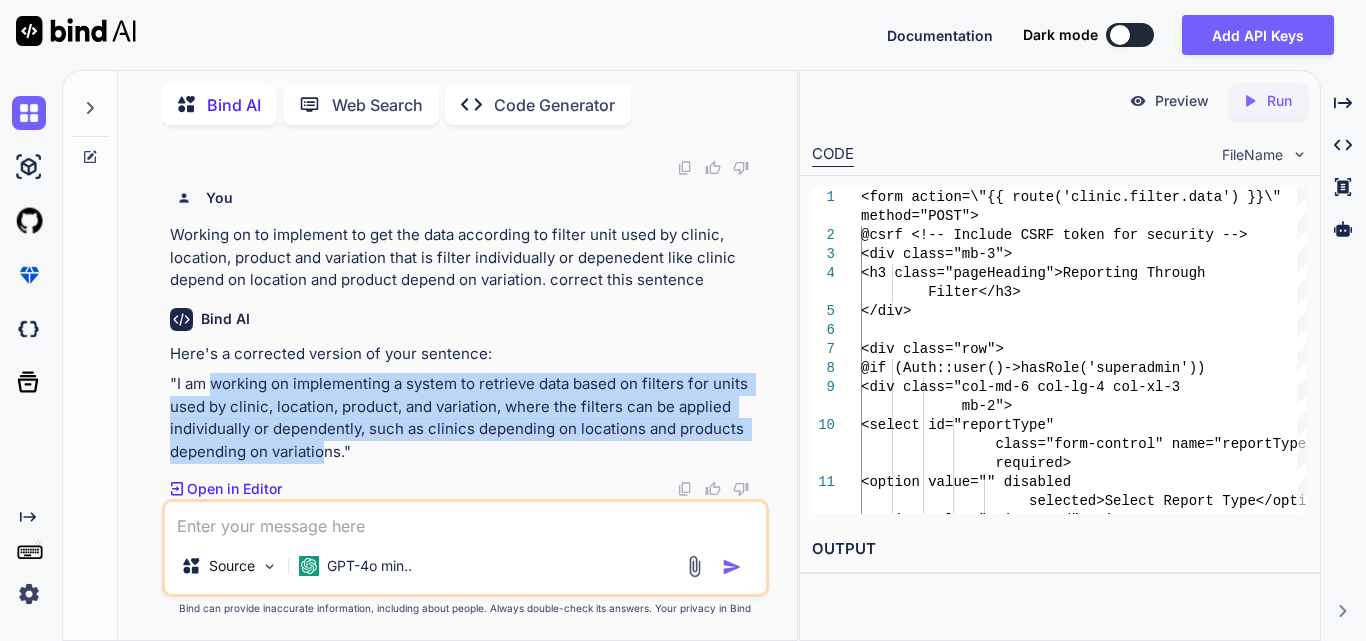 drag, startPoint x: 213, startPoint y: 383, endPoint x: 328, endPoint y: 444, distance: 130.1768 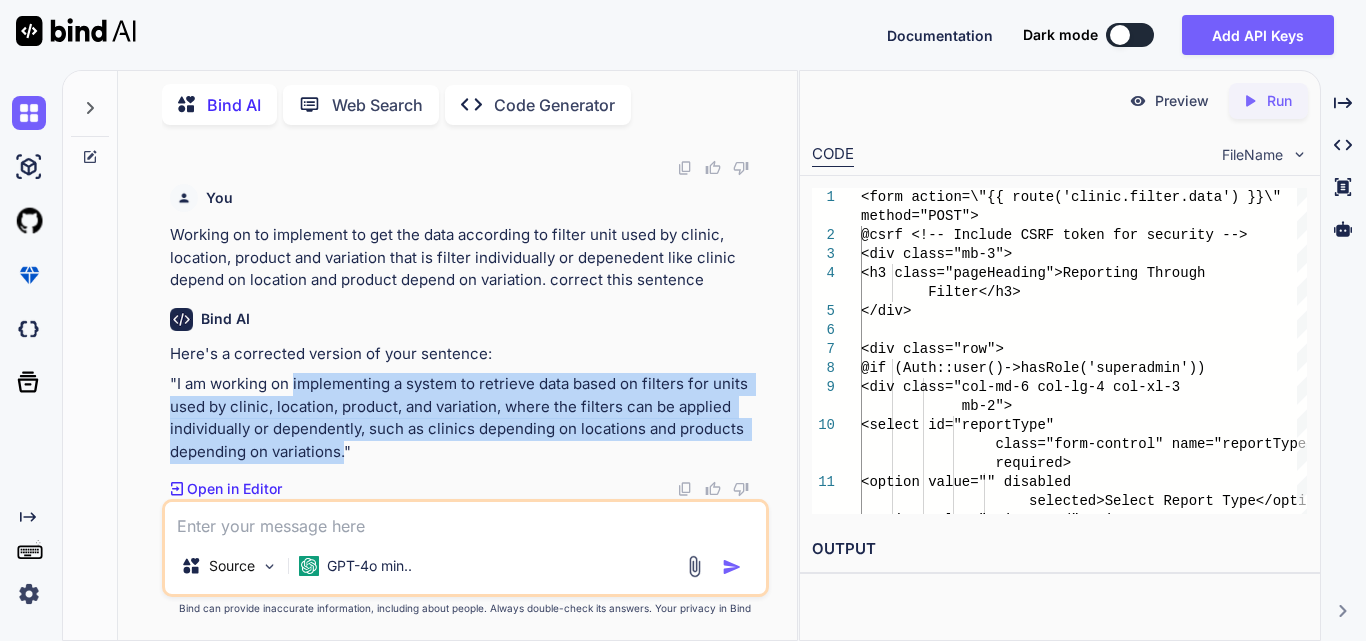 drag, startPoint x: 292, startPoint y: 384, endPoint x: 344, endPoint y: 451, distance: 84.811554 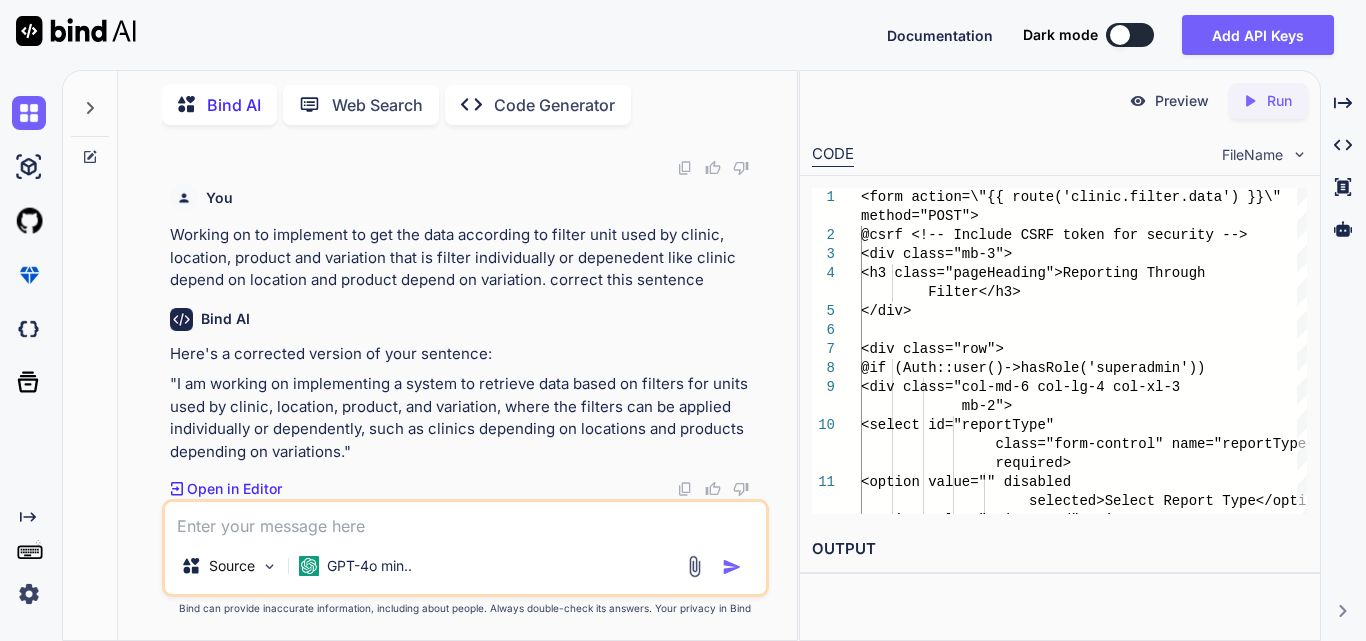 click on "You add condition for rows also  Bind AI To add a condition for rendering the rows in your Blade template, you can check if the  $rows  variable is set and contains data. If it does, you can loop through the rows and display them; otherwise, you can show a message indicating that no data is available.
Here’s the updated Blade template with conditions for both headers and rows:
Blade
Key Changes Made:
Condition for Rows : Added a condition to check if  $rows  is set and contains data. If it does, it loops through the rows and displays each cell.
No Data Message : If there are no rows, it displays a message indicating that no data is available, with the colspan set dynamically based on the number of headers.
This structure ensures that both the headers and rows are rendered correctly based on the data available, providing a clear user experience. You Bind AI clinic_name ,  location_name ,  product_name ,  size , and  total_units_used .
Blade
Key Changes Made:
clinic_name ,  ,  ," at bounding box center (465, 390) 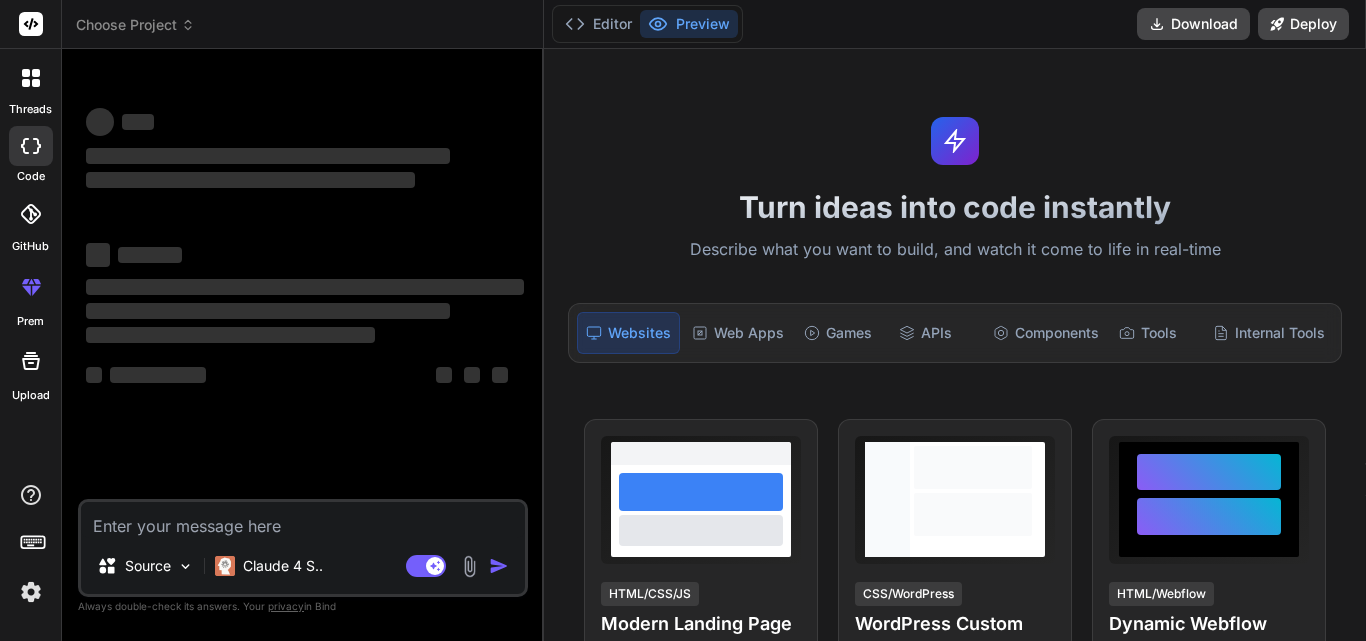 scroll, scrollTop: 0, scrollLeft: 0, axis: both 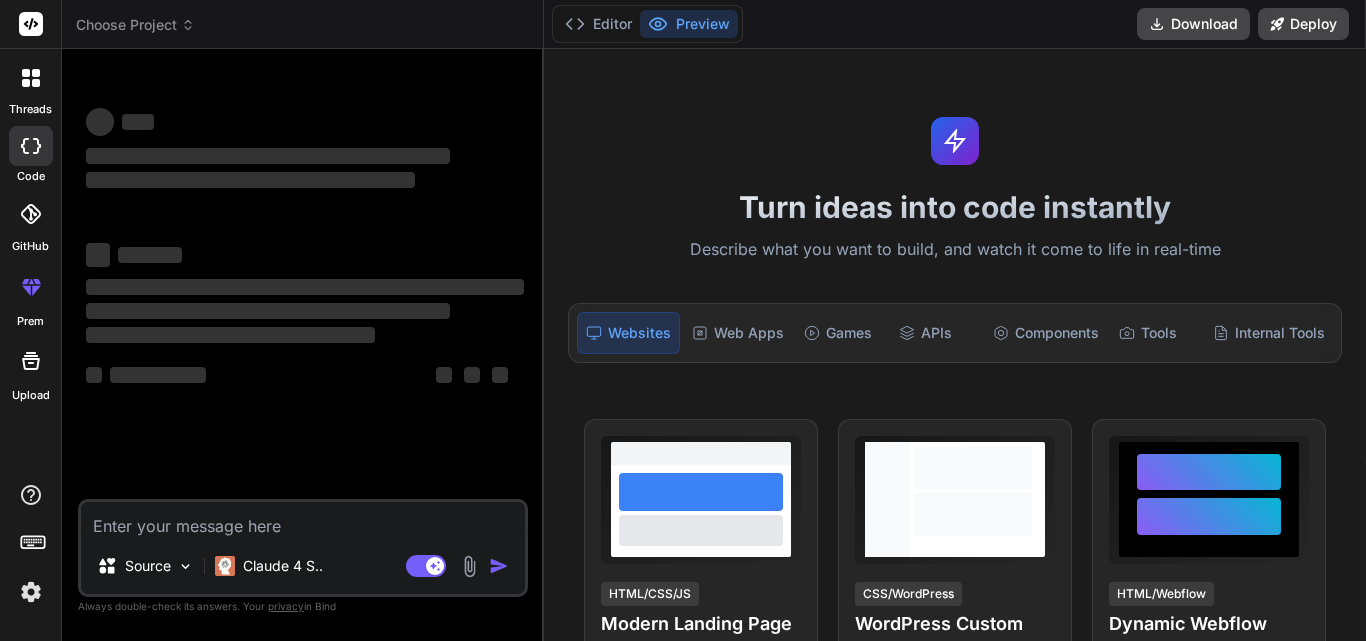 type on "x" 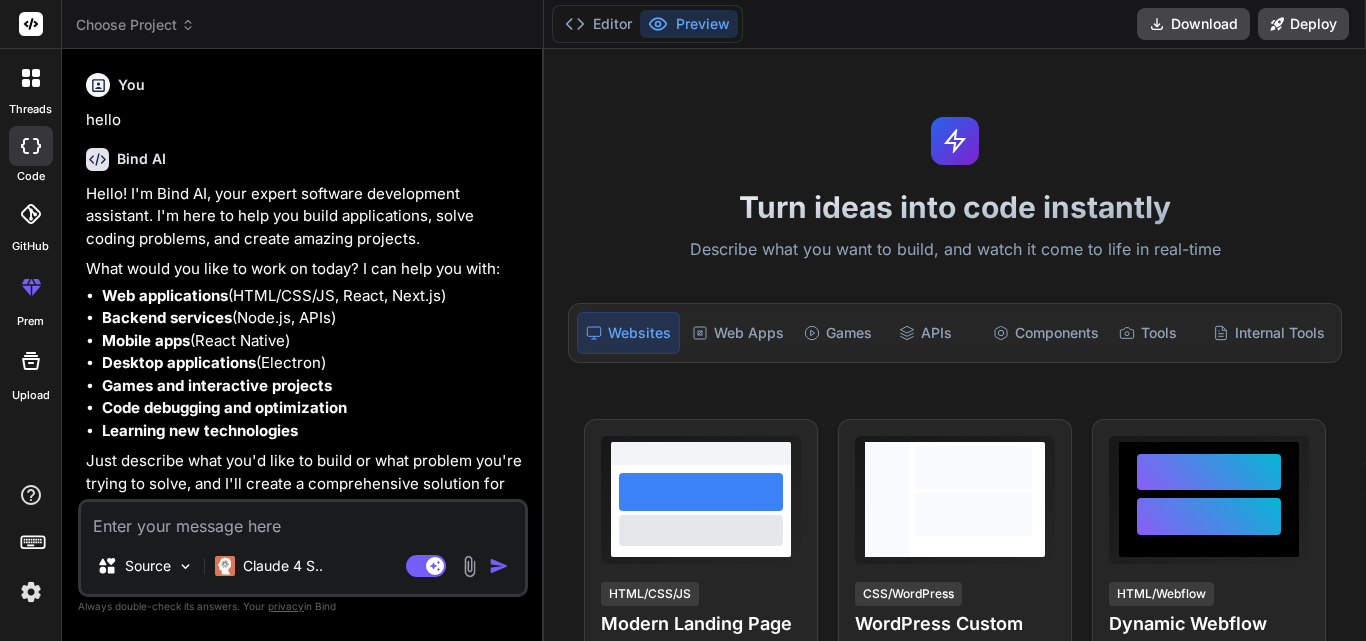 scroll, scrollTop: 0, scrollLeft: 0, axis: both 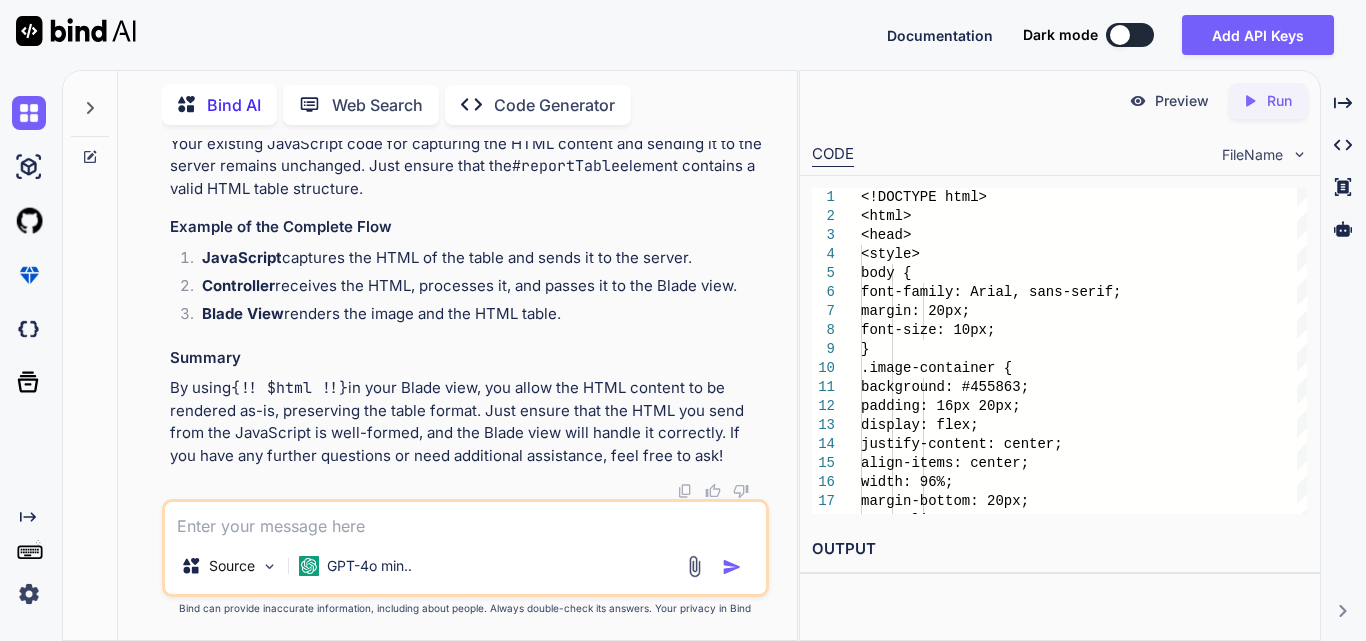 drag, startPoint x: 204, startPoint y: 251, endPoint x: 642, endPoint y: 311, distance: 442.09048 